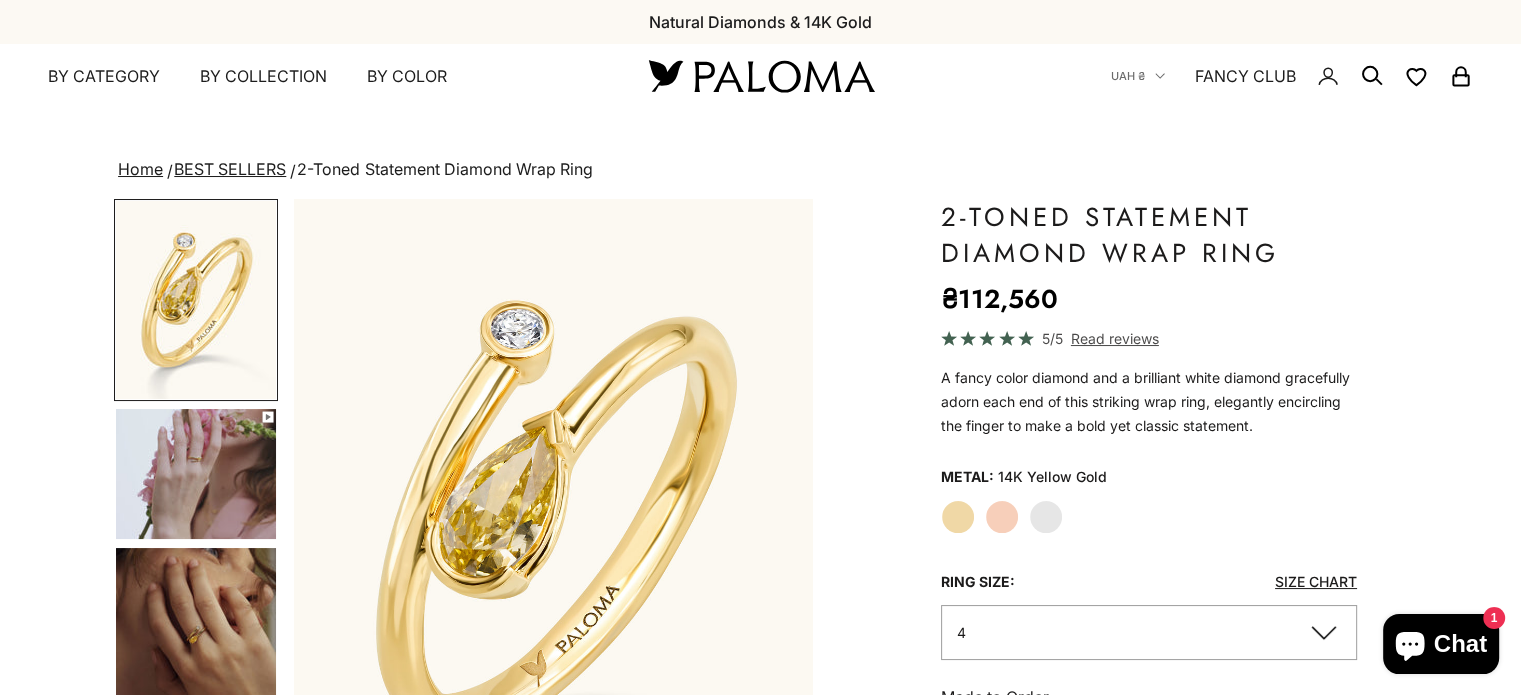 scroll, scrollTop: 200, scrollLeft: 0, axis: vertical 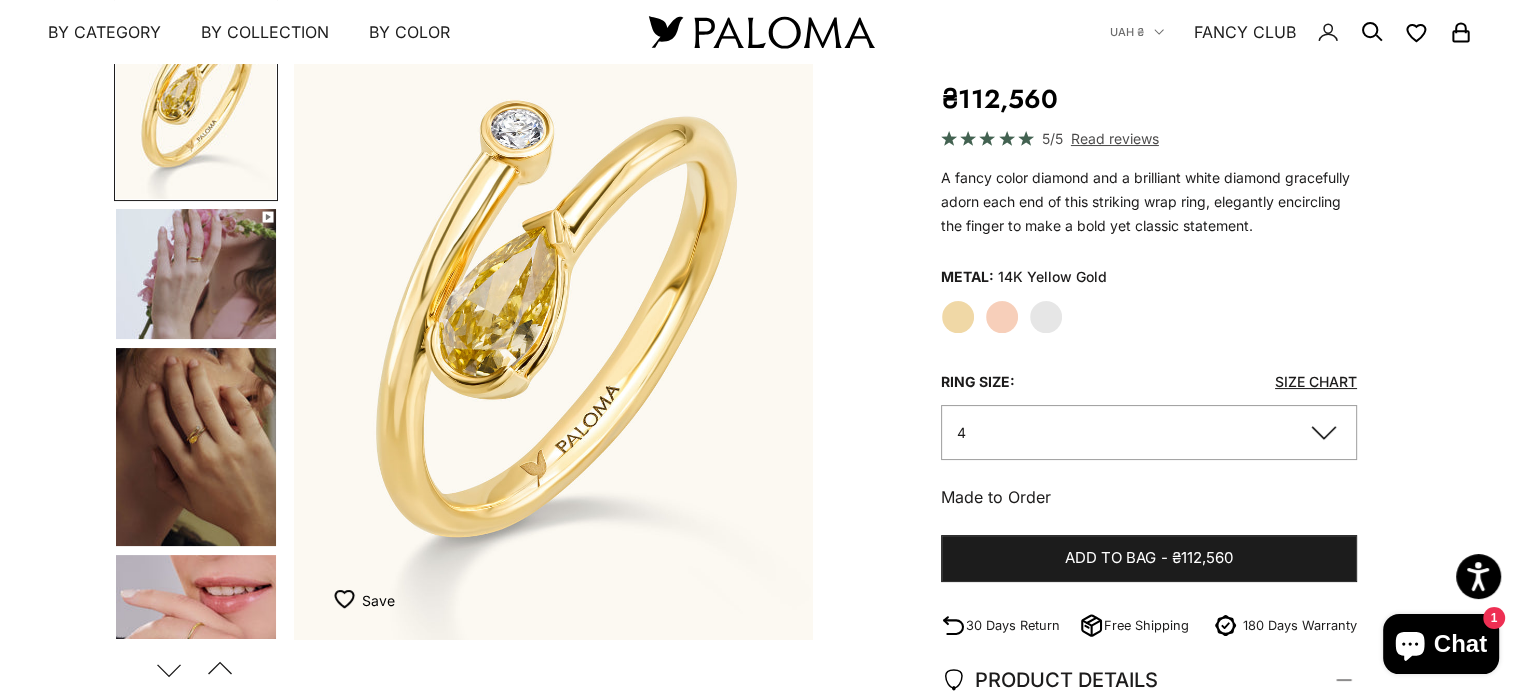 click at bounding box center (196, 274) 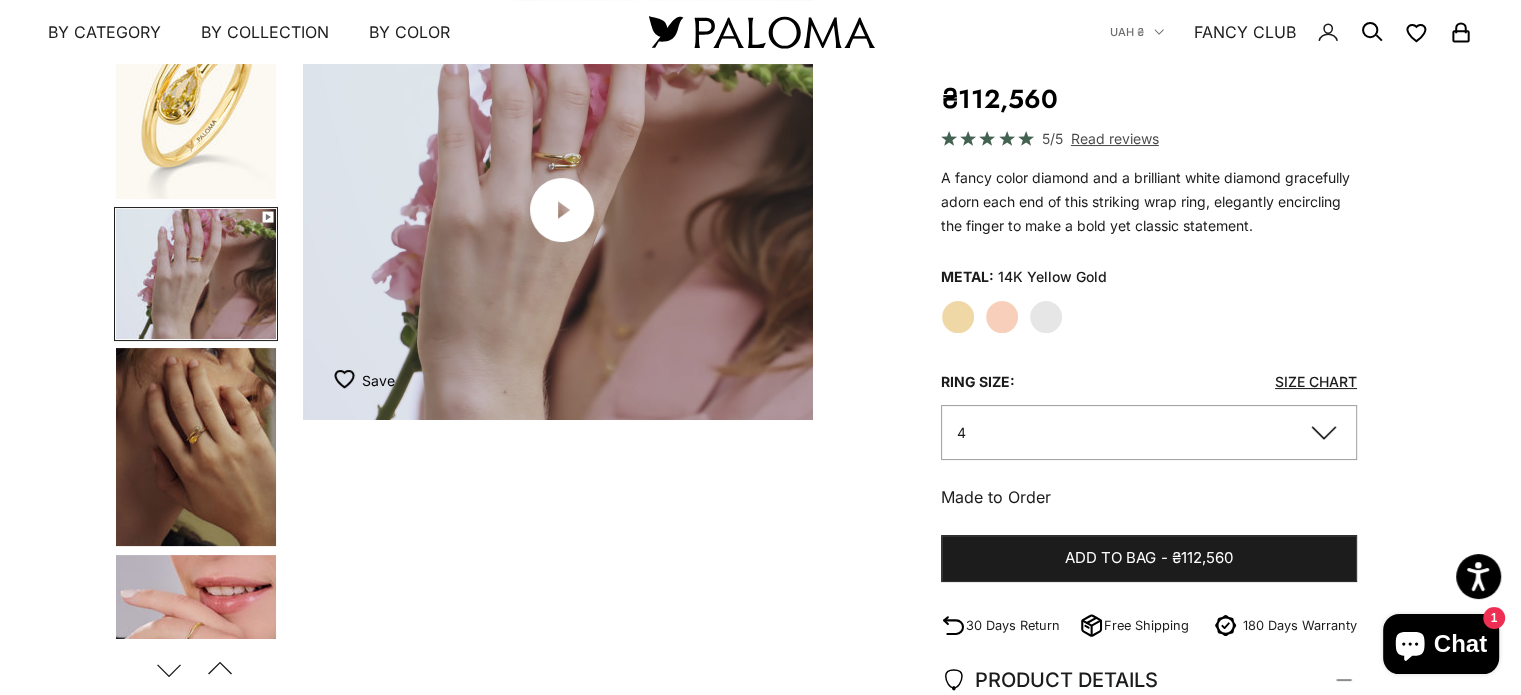 scroll, scrollTop: 0, scrollLeft: 543, axis: horizontal 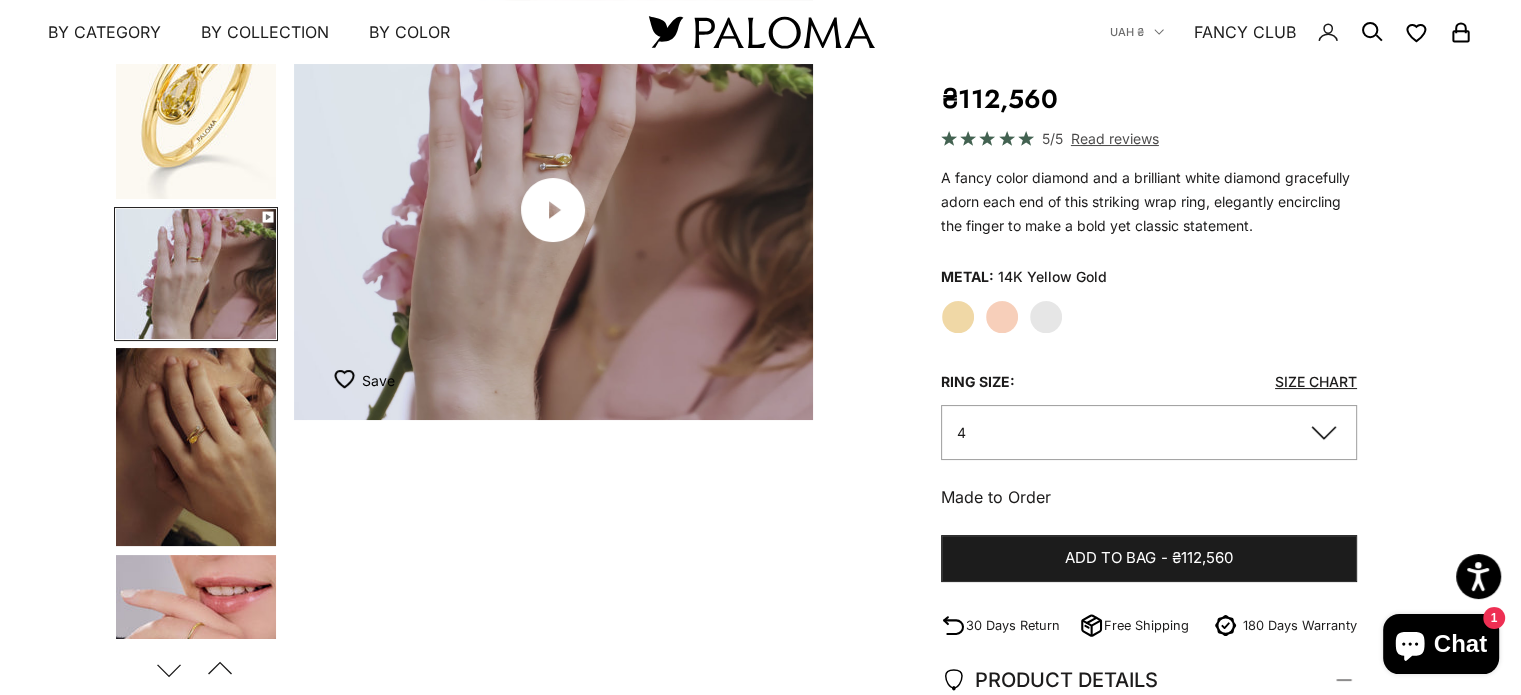 click at bounding box center [196, 447] 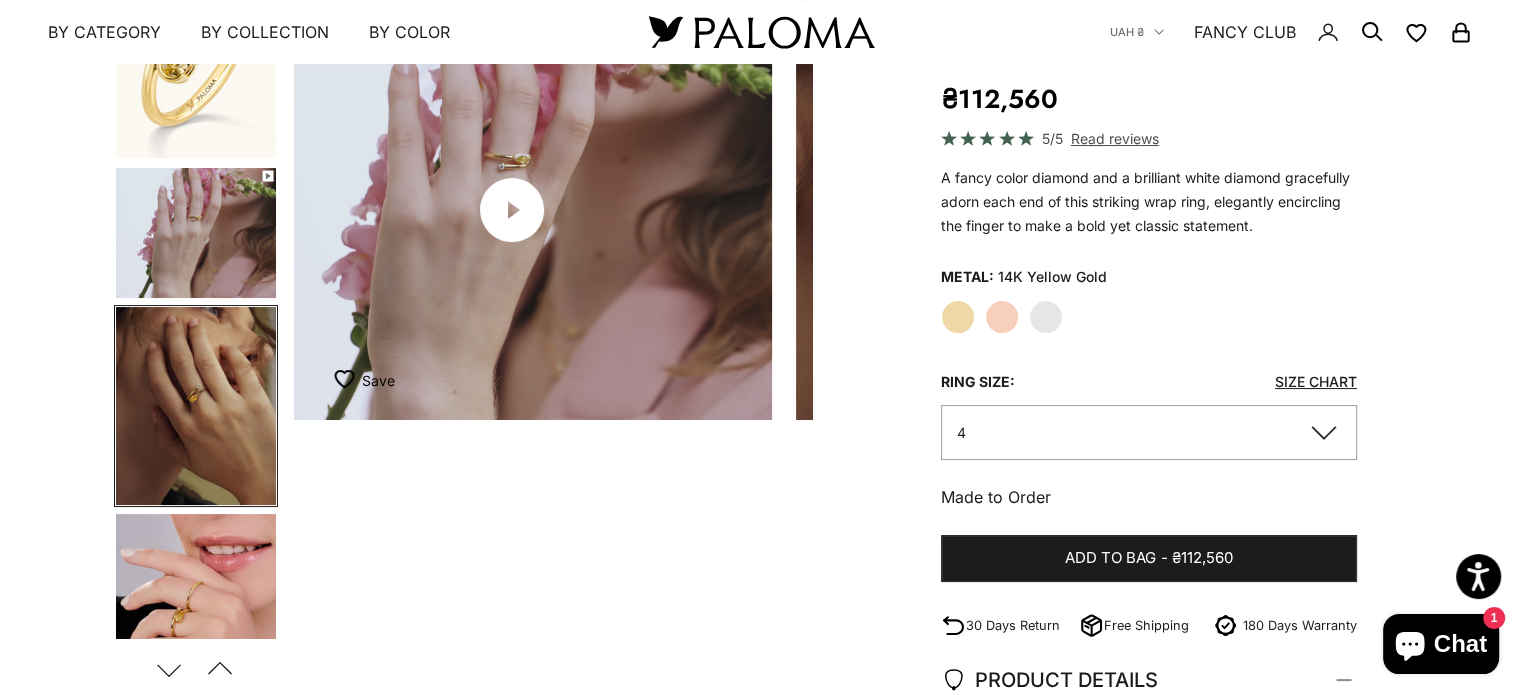 scroll, scrollTop: 0, scrollLeft: 737, axis: horizontal 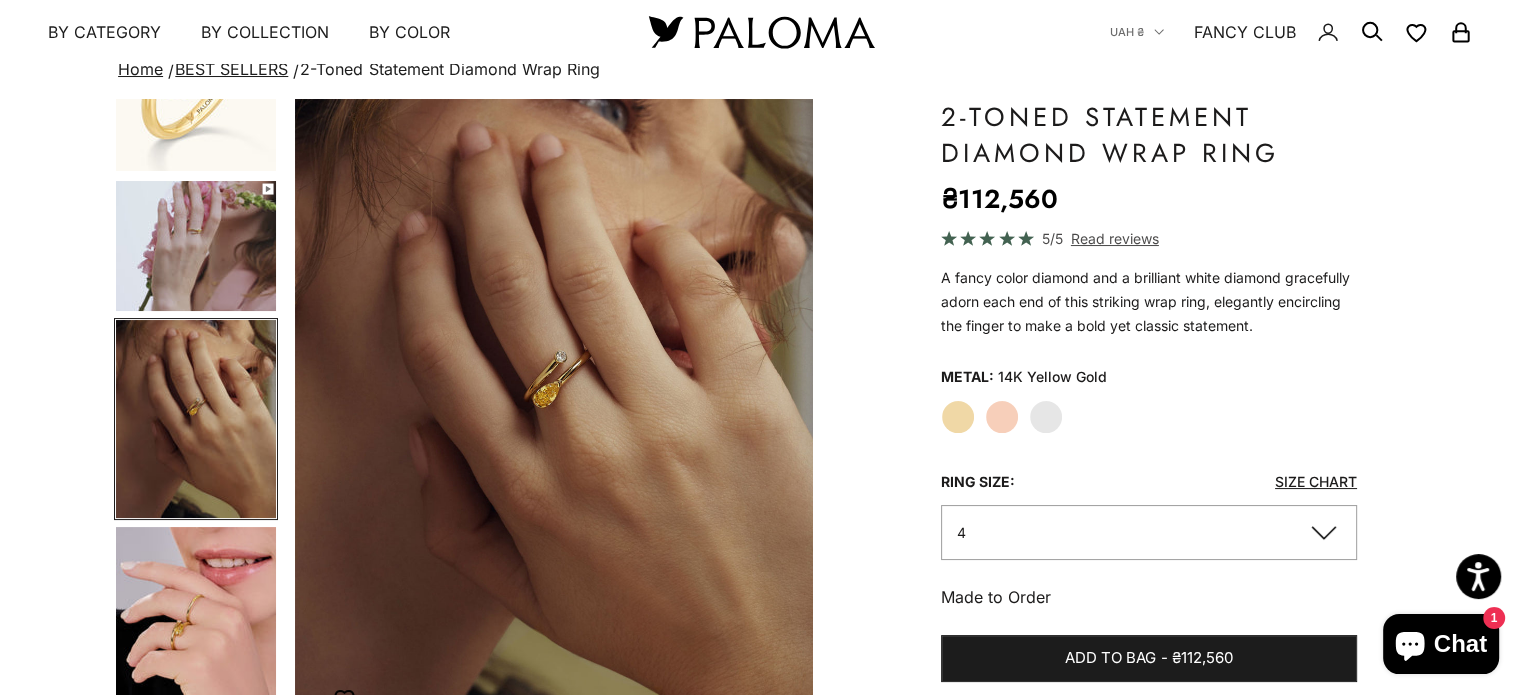 click at bounding box center (196, 246) 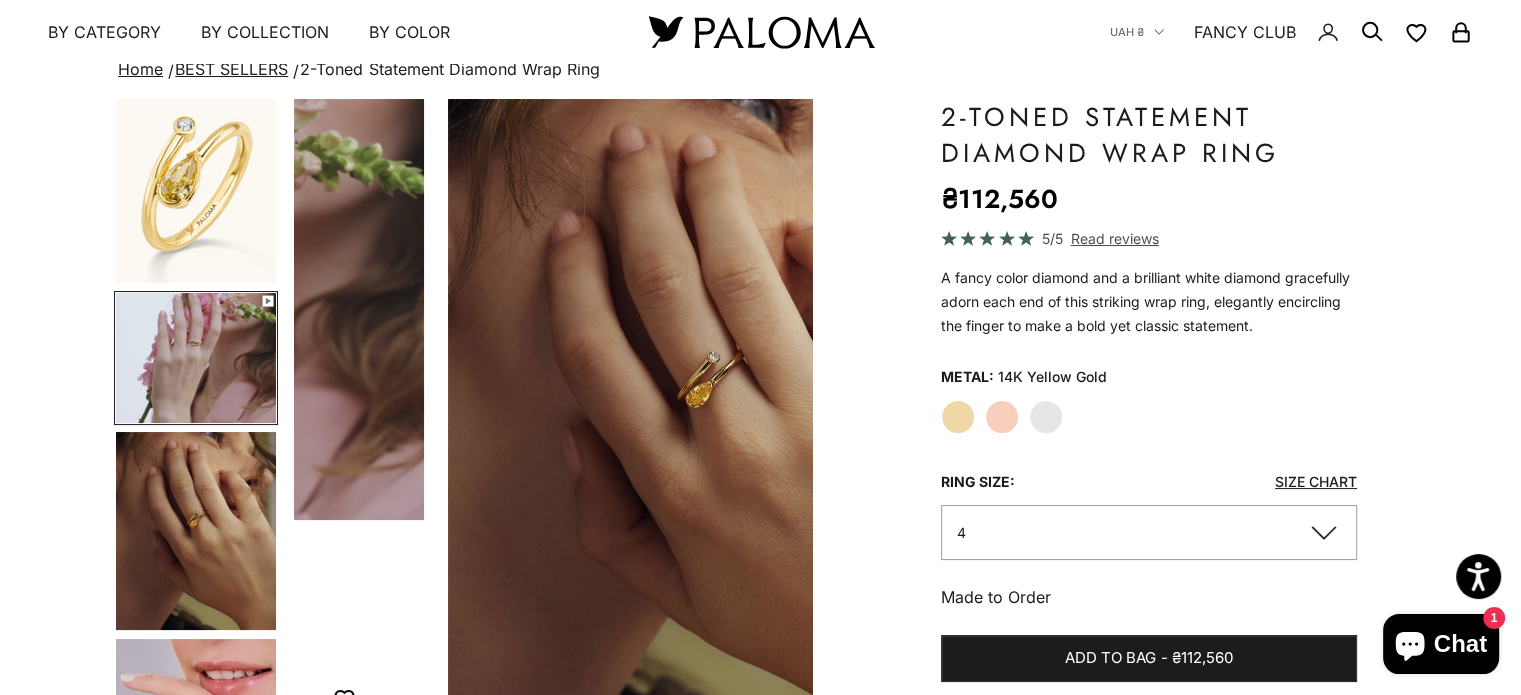 scroll, scrollTop: 0, scrollLeft: 620, axis: horizontal 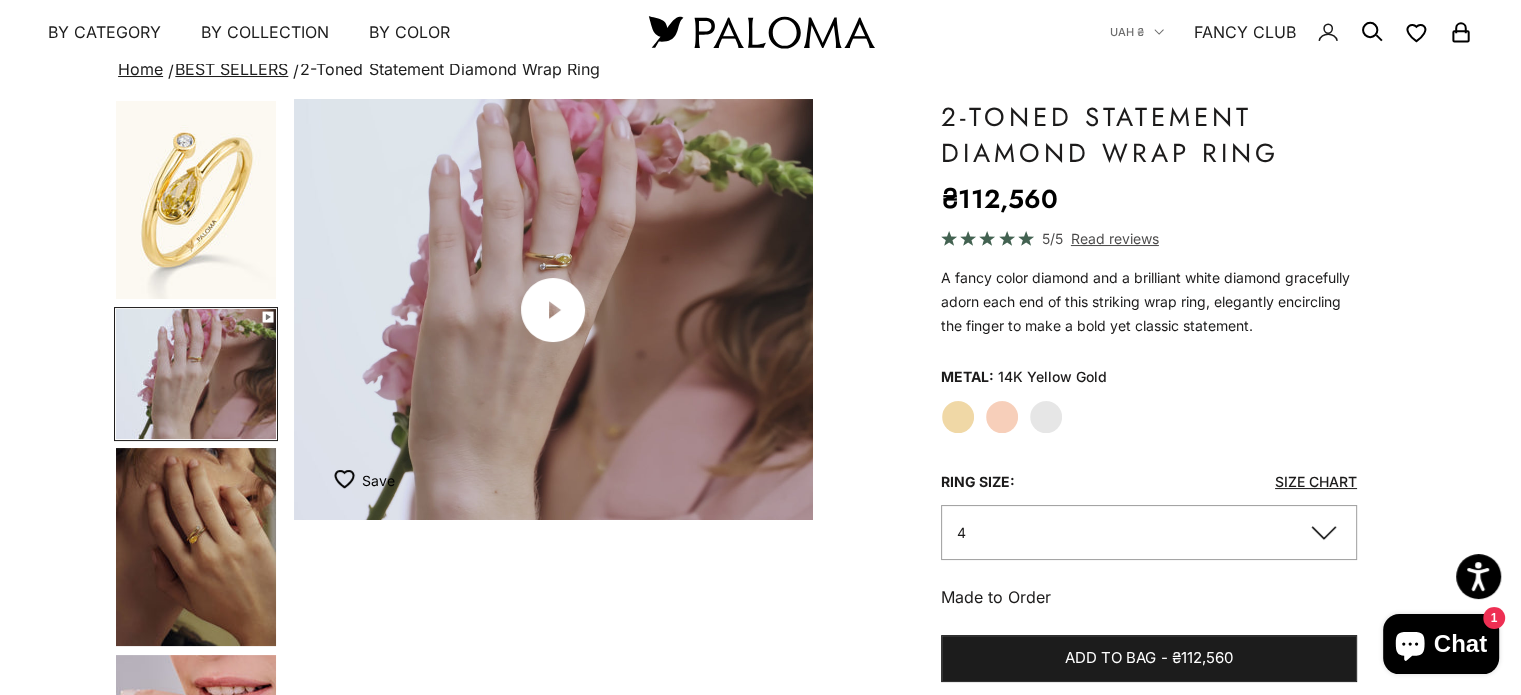 click at bounding box center [196, 374] 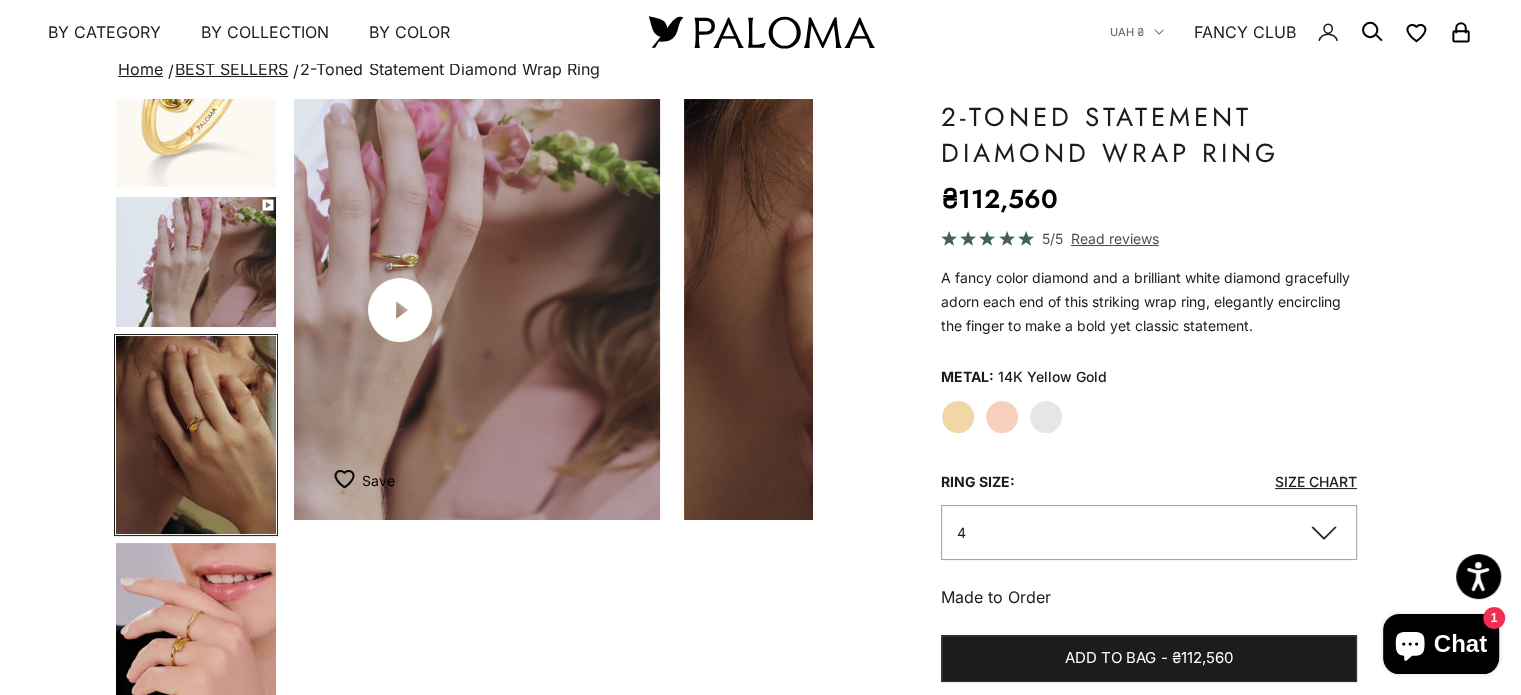 scroll, scrollTop: 0, scrollLeft: 1007, axis: horizontal 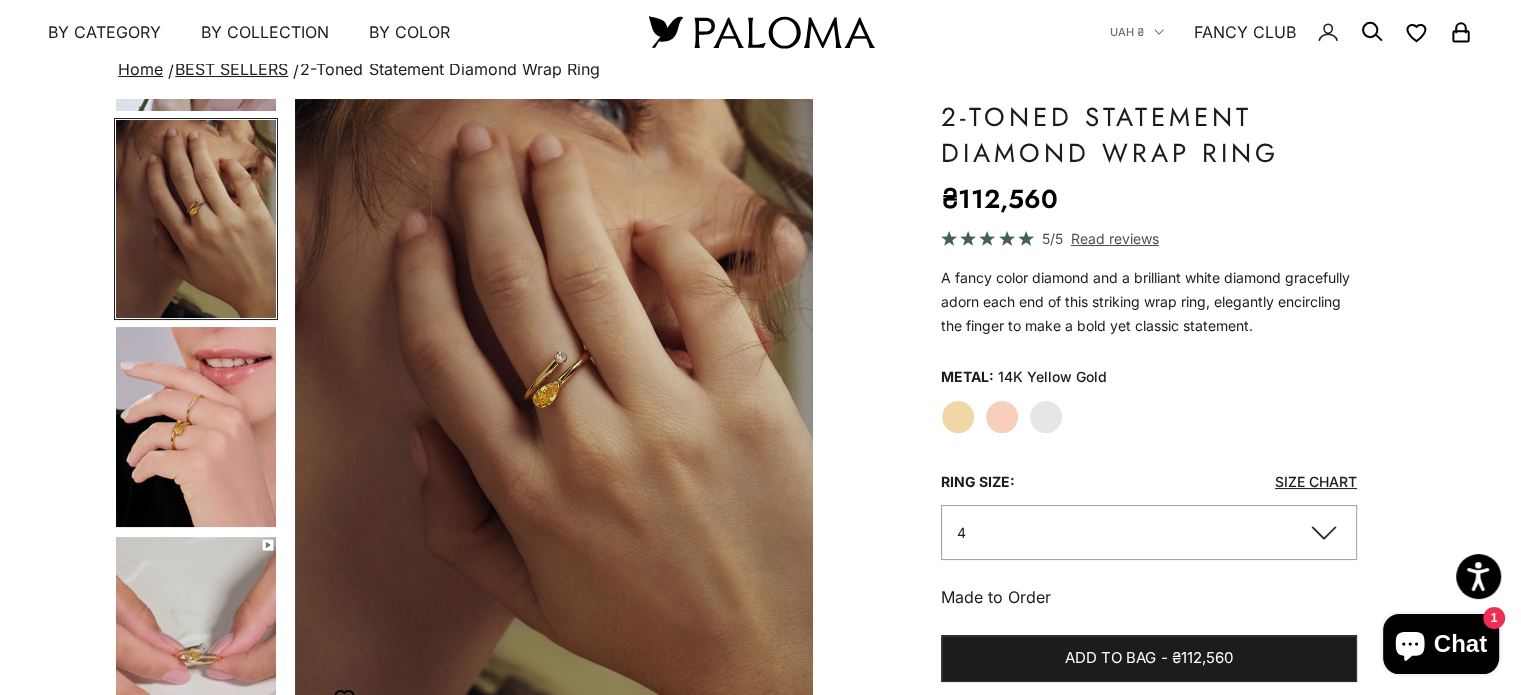 click at bounding box center [196, 427] 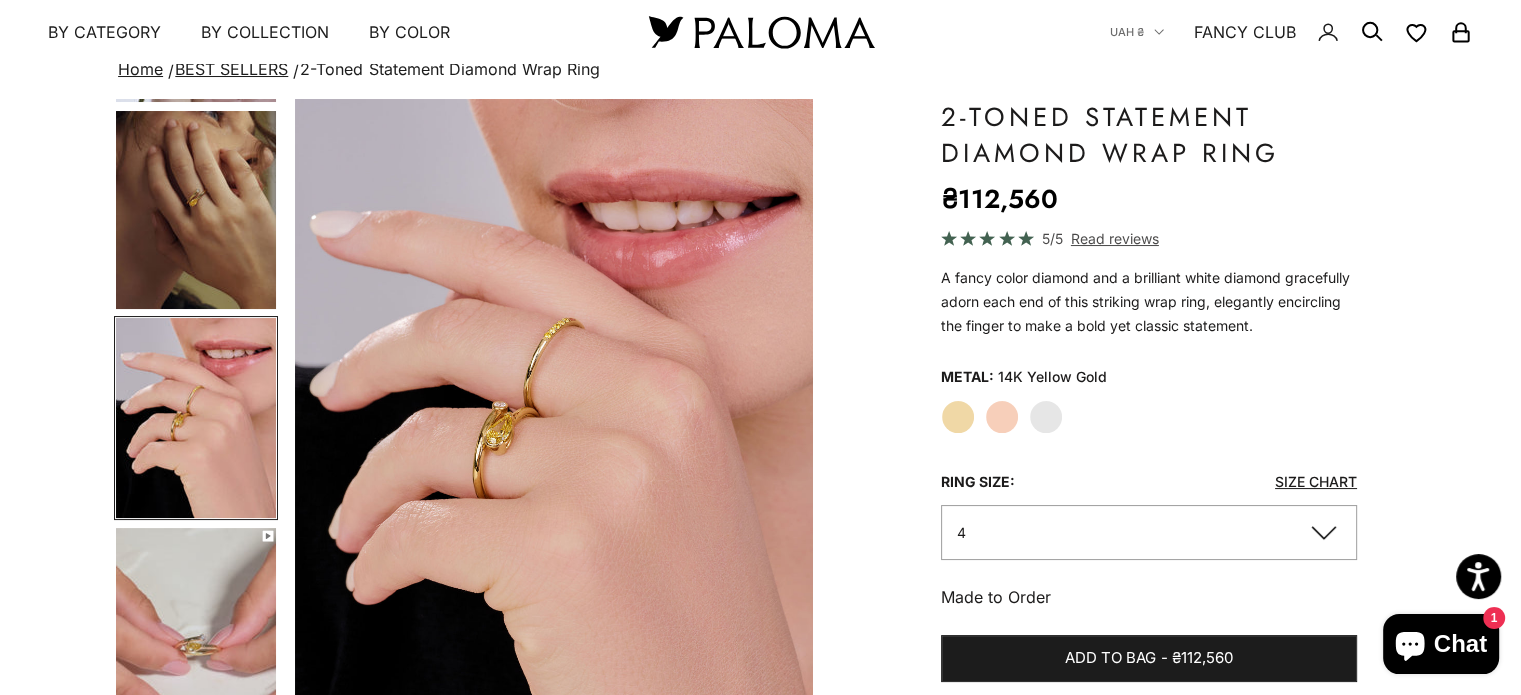 click at bounding box center [196, 627] 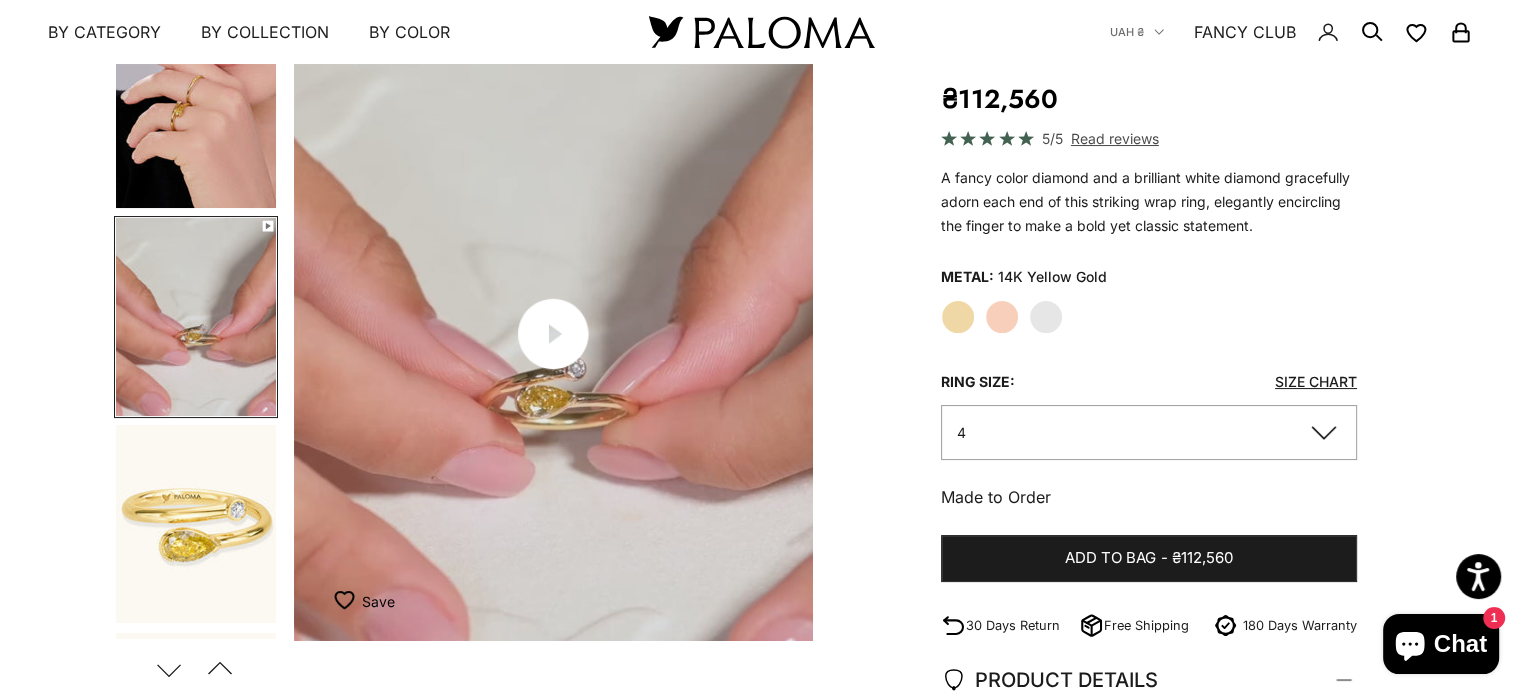 click 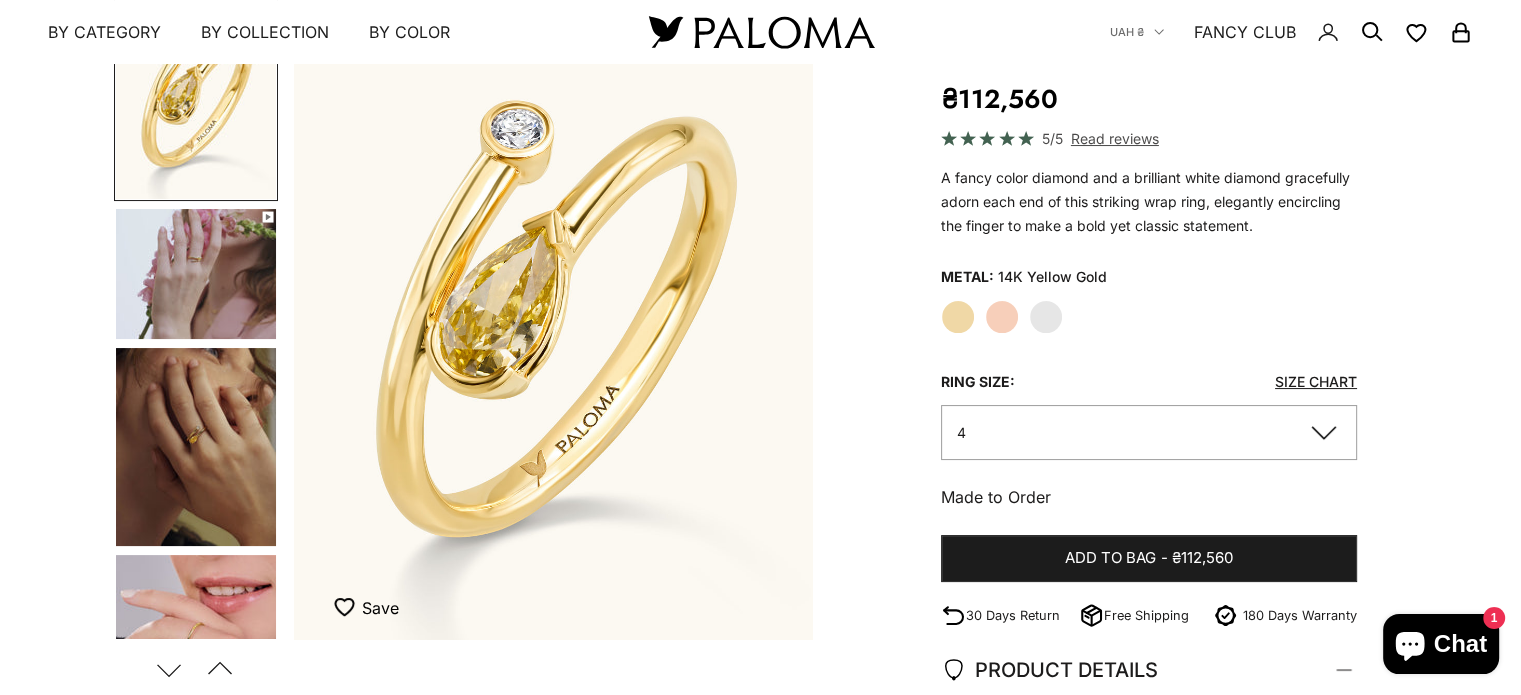 scroll, scrollTop: 200, scrollLeft: 0, axis: vertical 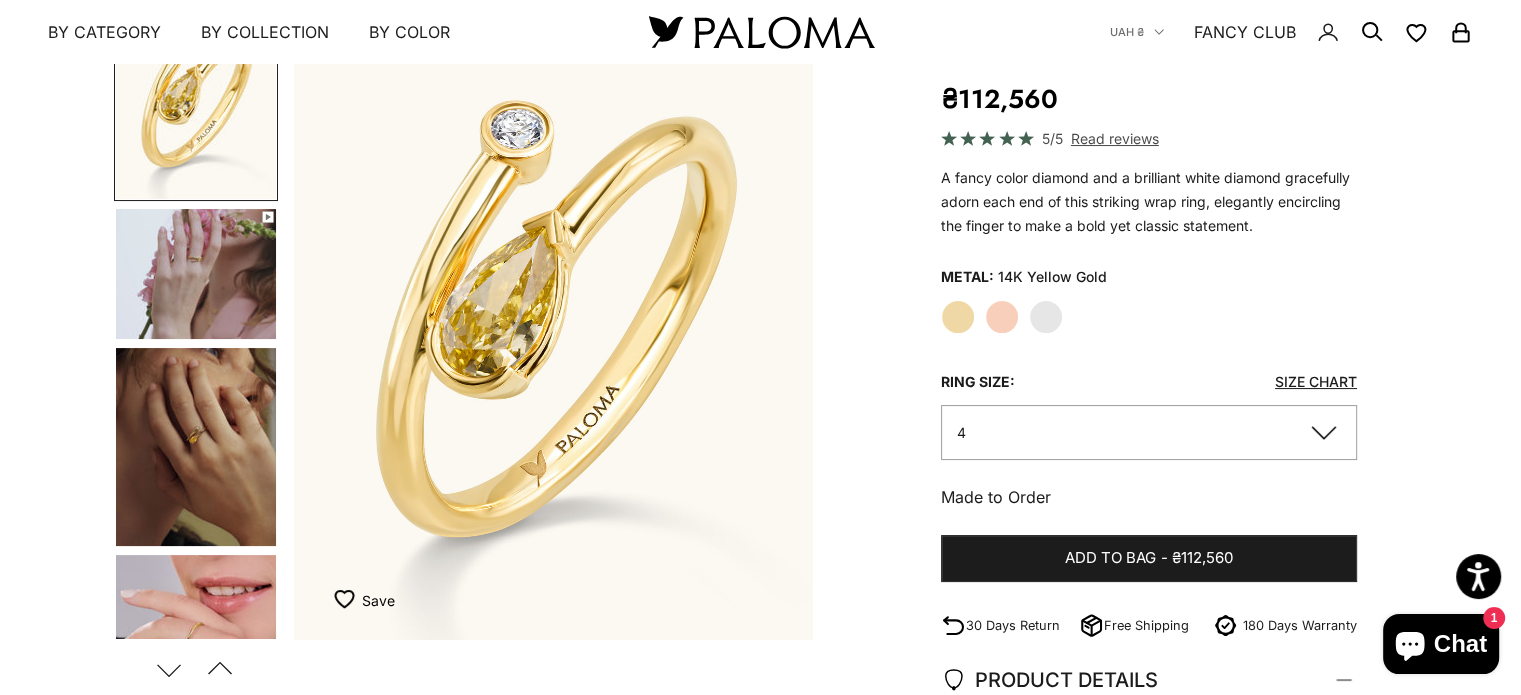 click at bounding box center (196, 274) 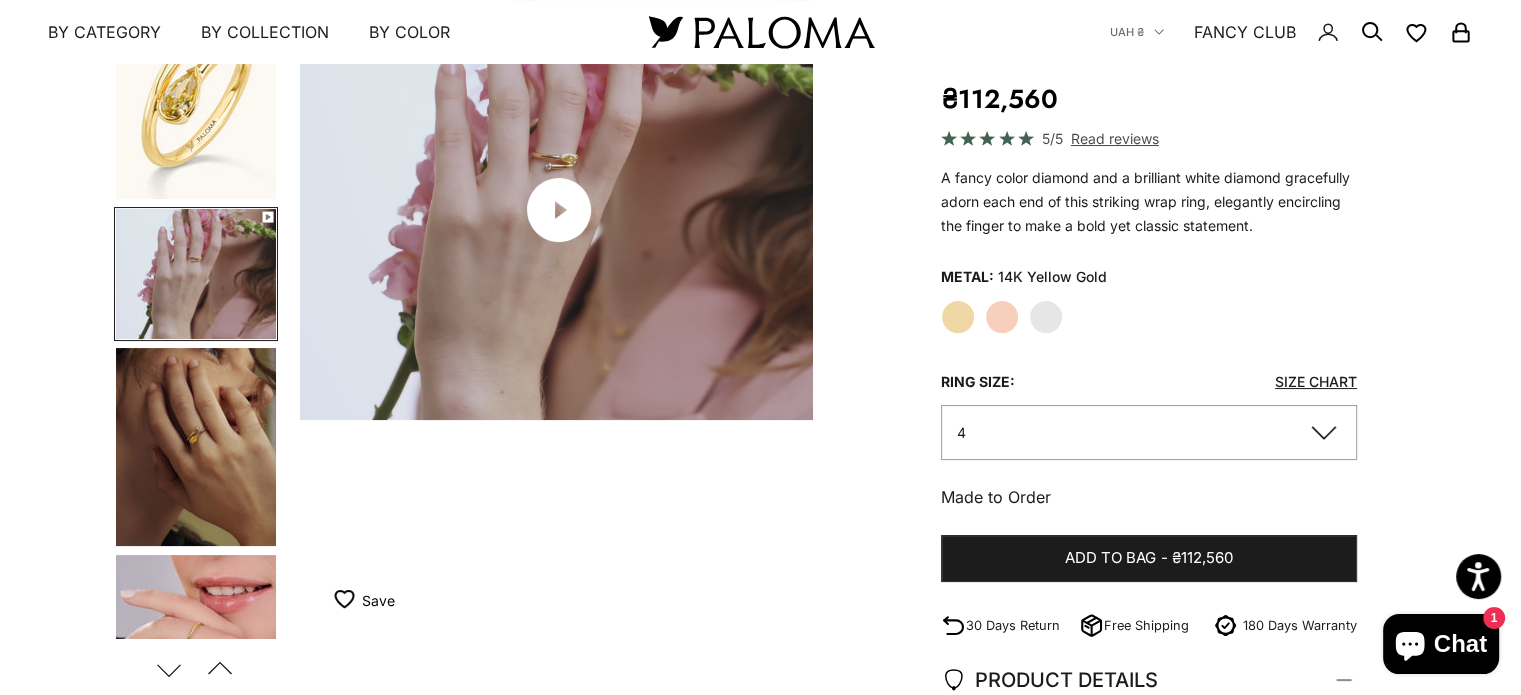 scroll, scrollTop: 0, scrollLeft: 543, axis: horizontal 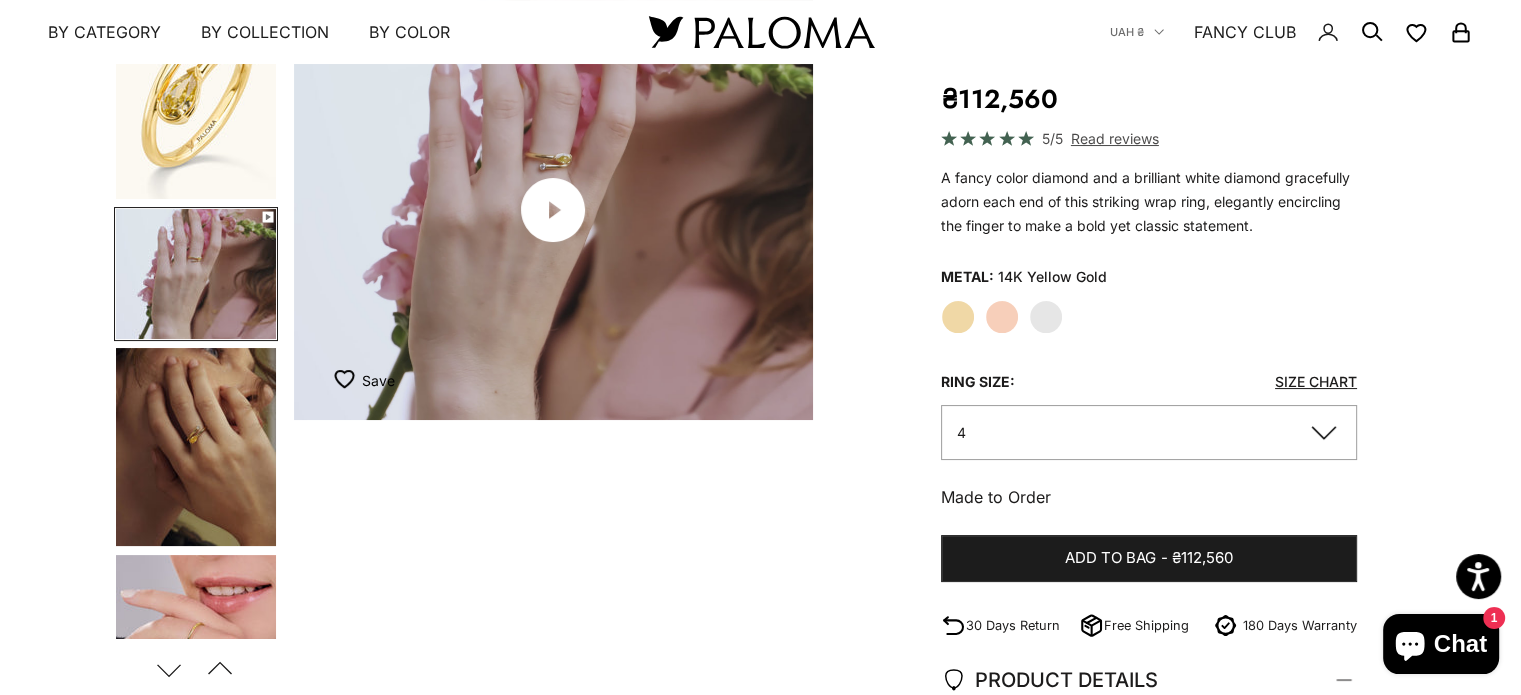type 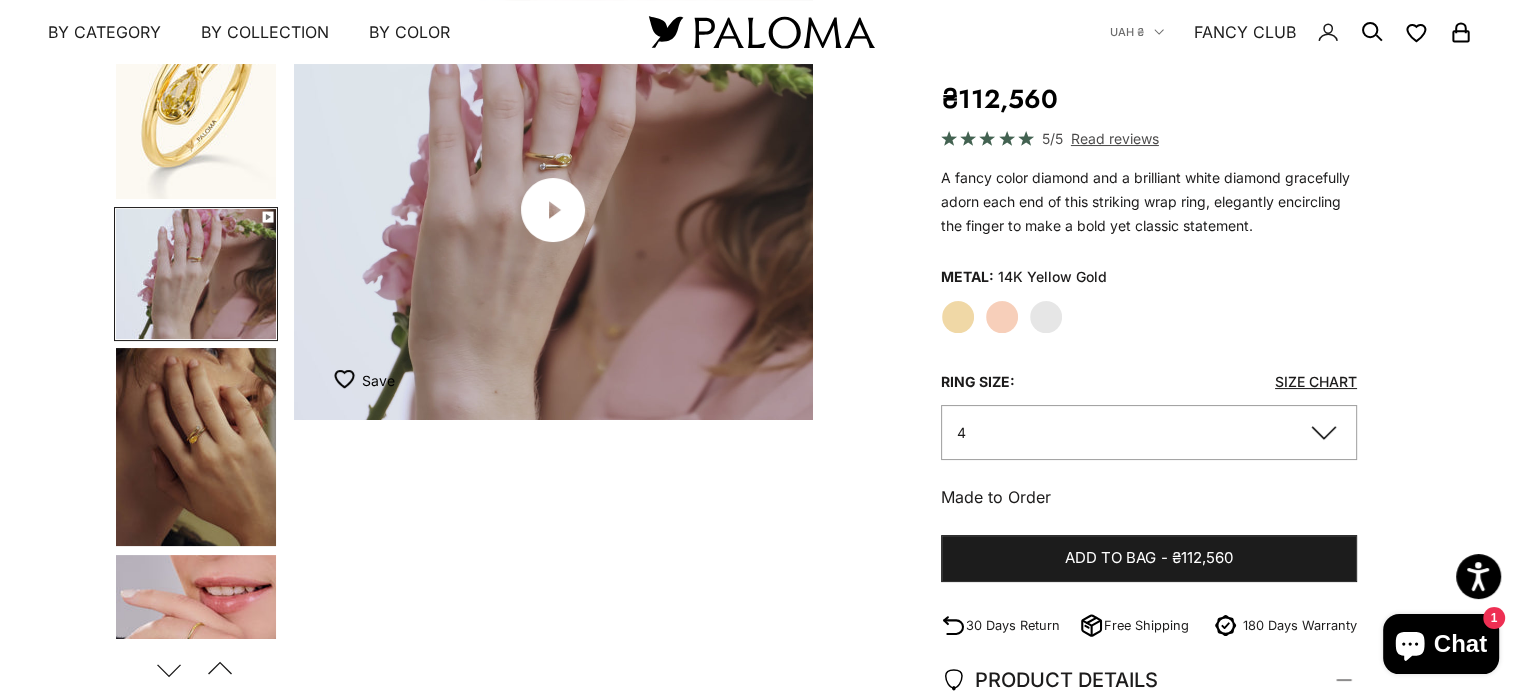 scroll, scrollTop: 0, scrollLeft: 543, axis: horizontal 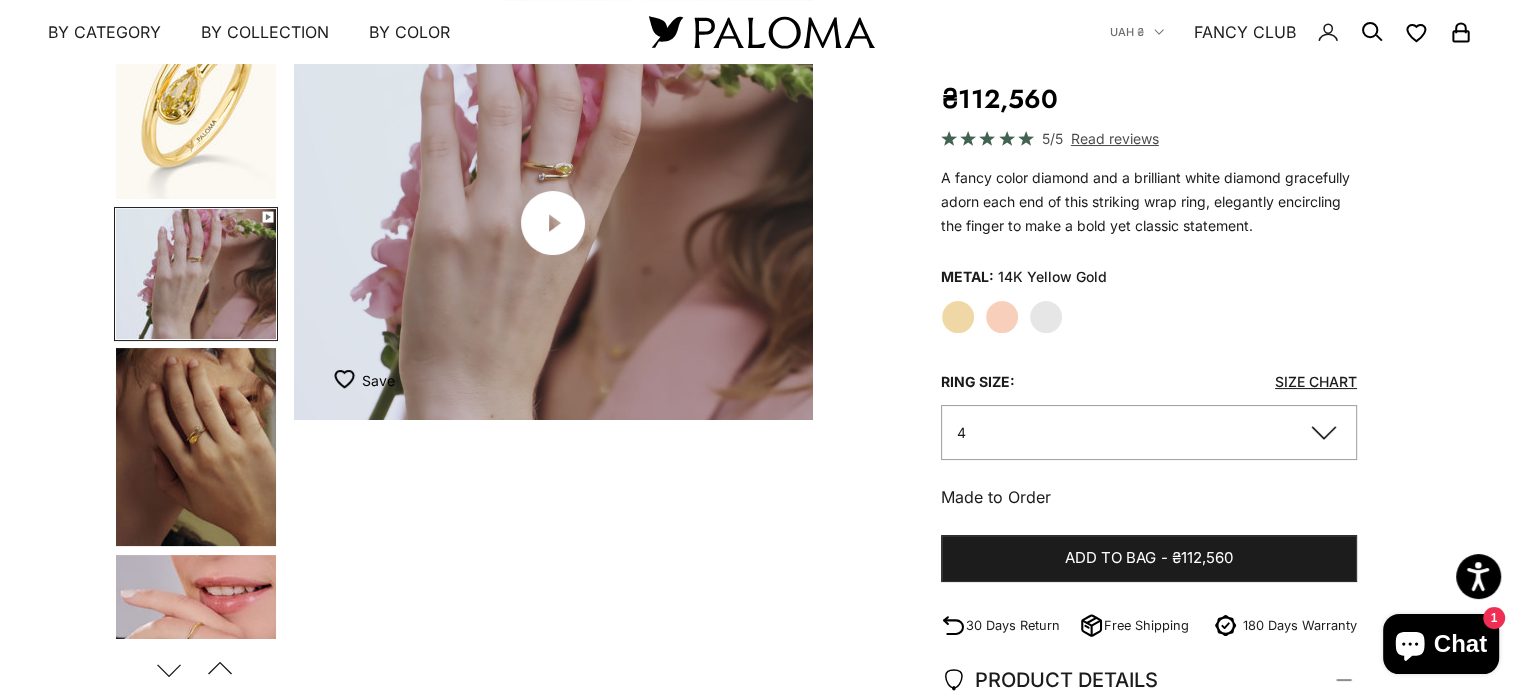 click at bounding box center (196, 447) 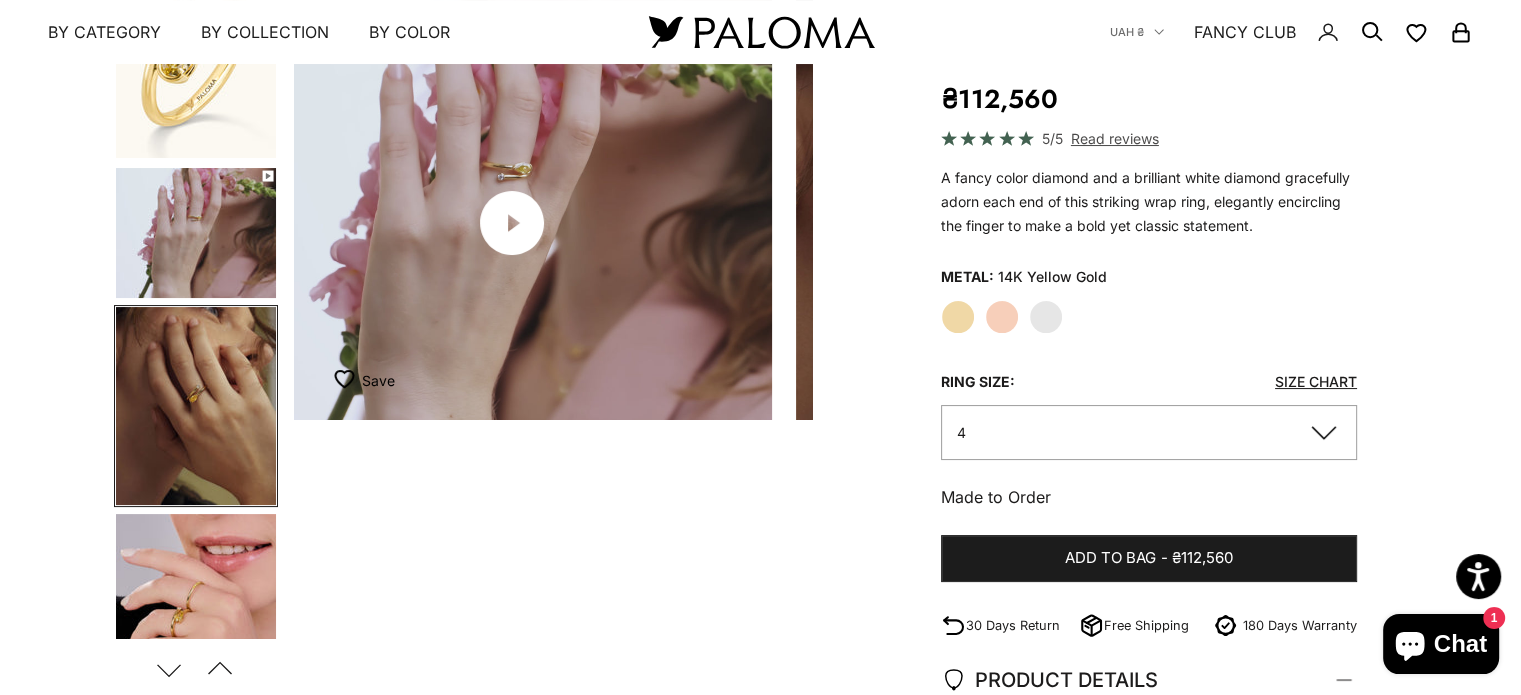 scroll, scrollTop: 128, scrollLeft: 0, axis: vertical 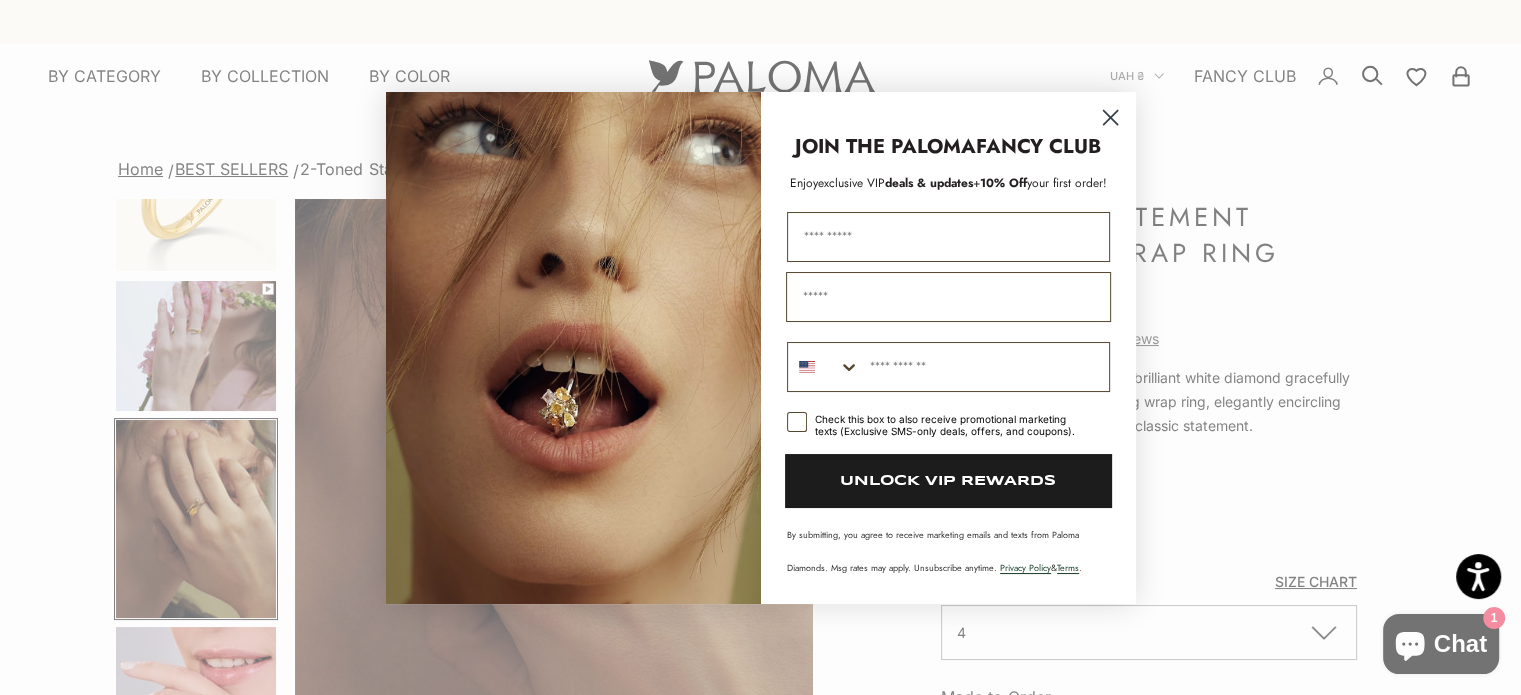 click 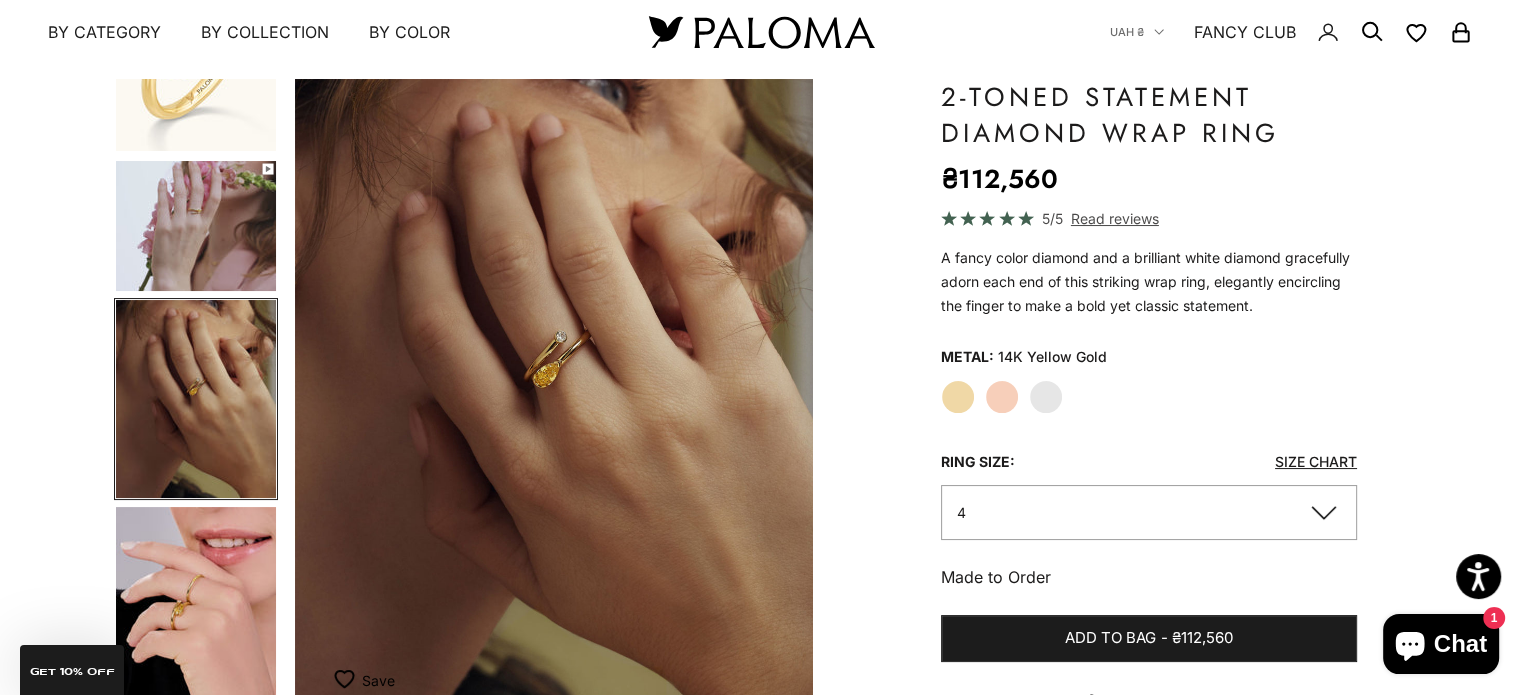 scroll, scrollTop: 100, scrollLeft: 0, axis: vertical 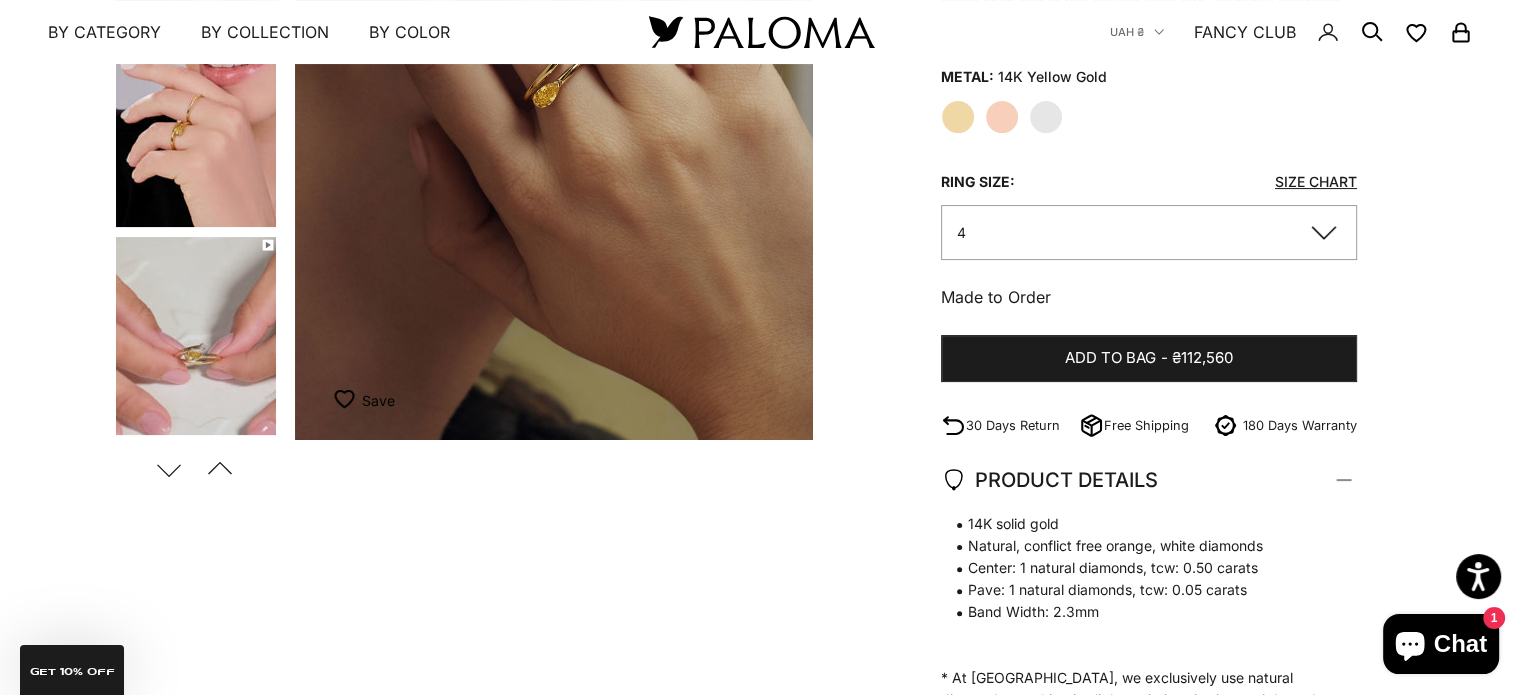 click at bounding box center [196, 336] 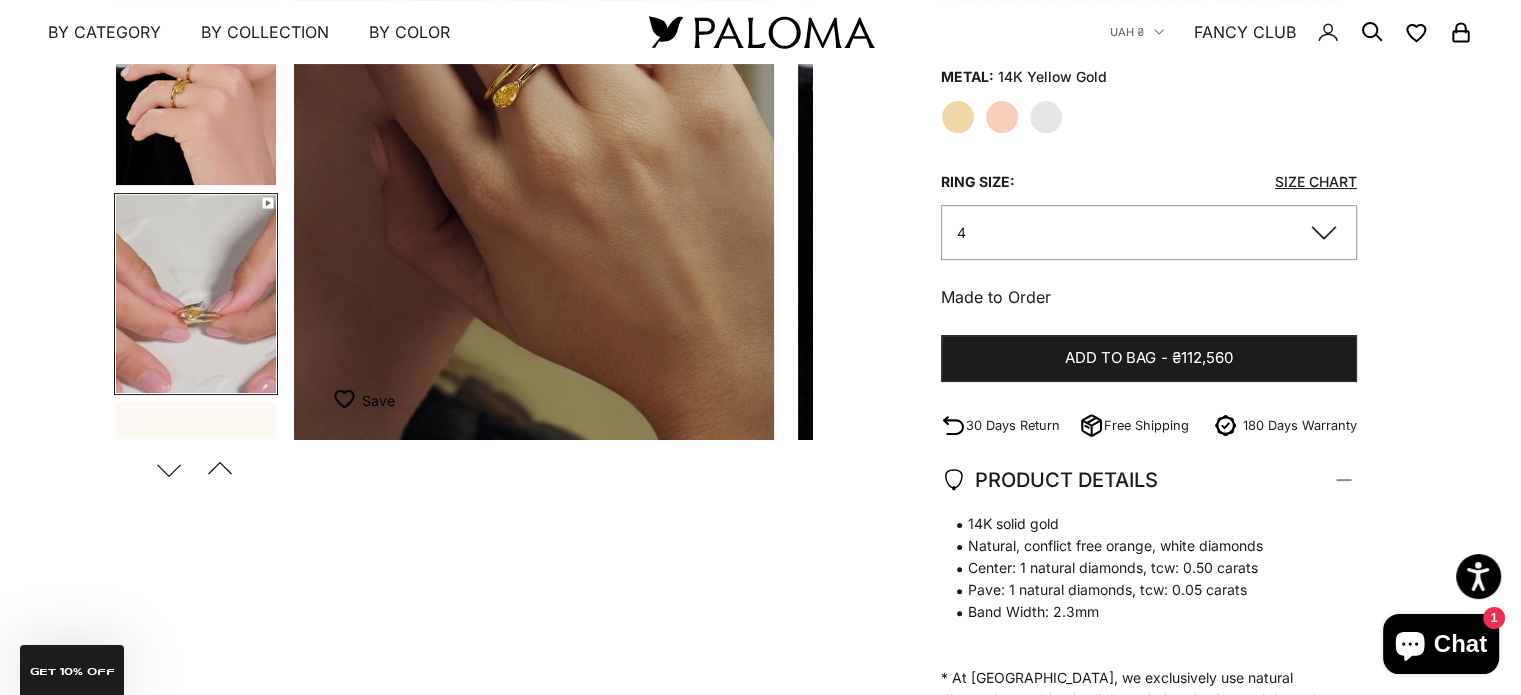scroll, scrollTop: 508, scrollLeft: 0, axis: vertical 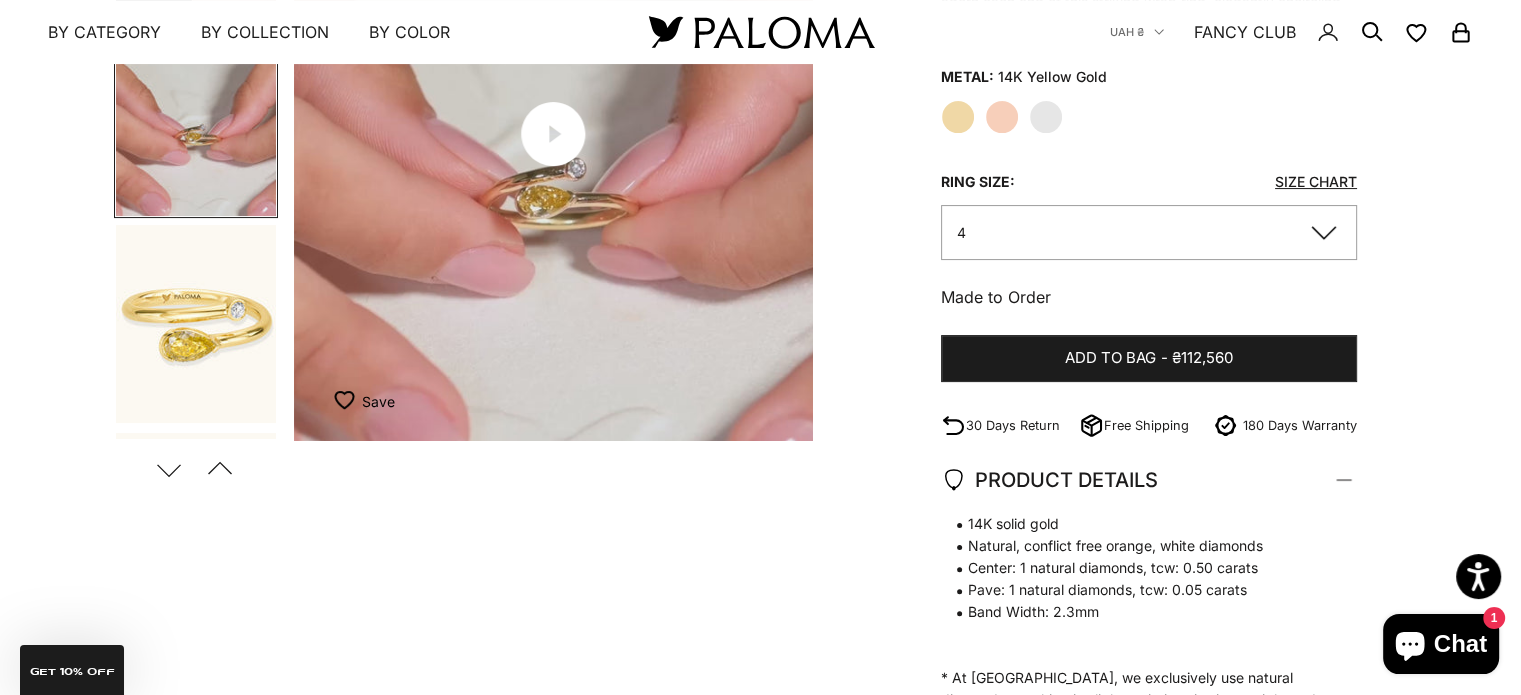 click at bounding box center (196, 117) 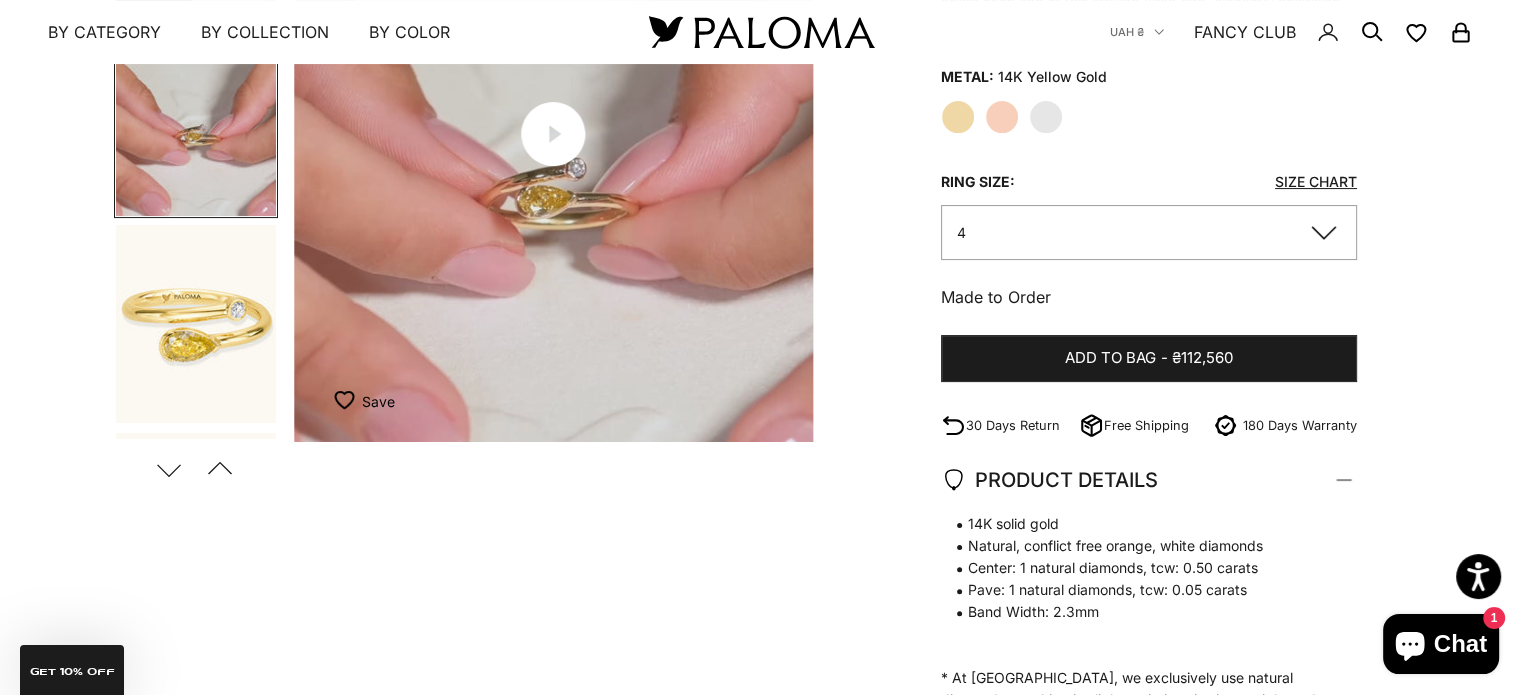 click at bounding box center [196, 117] 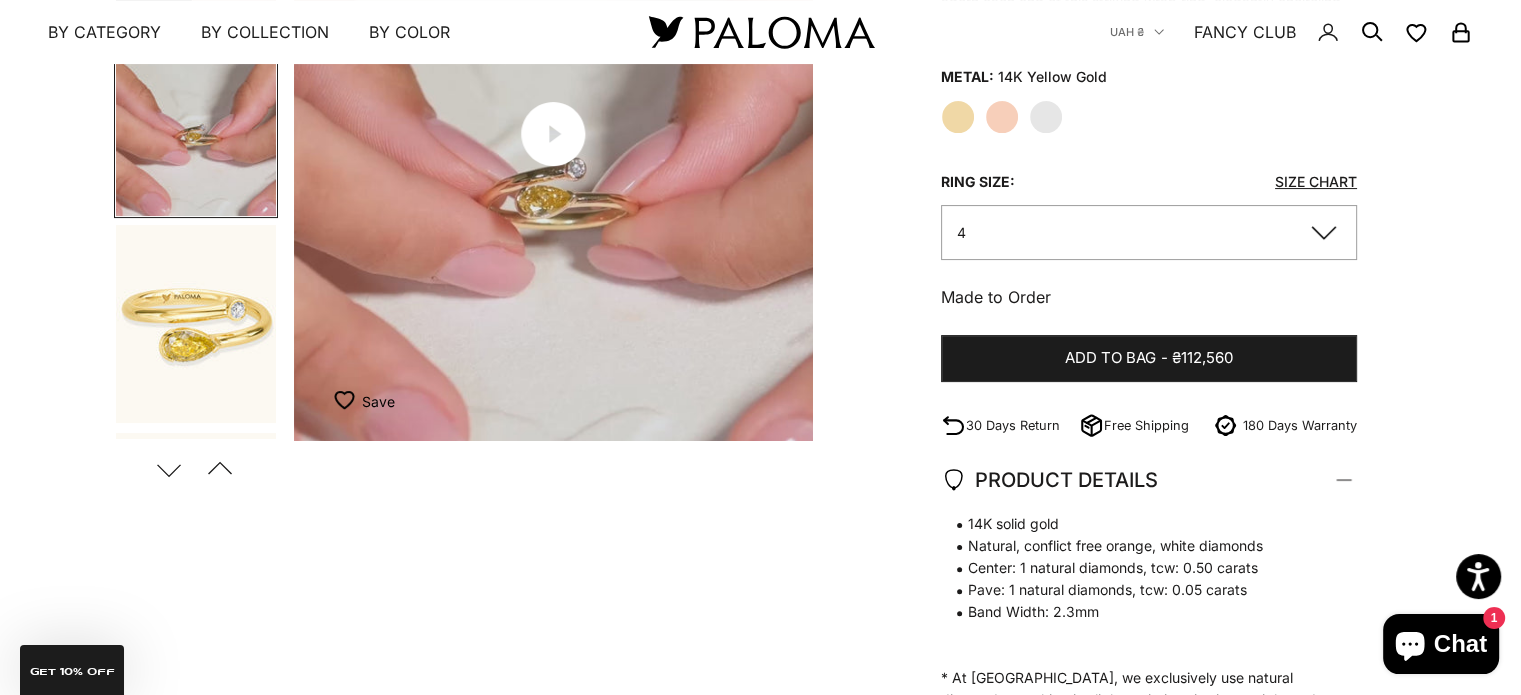 click at bounding box center [196, 324] 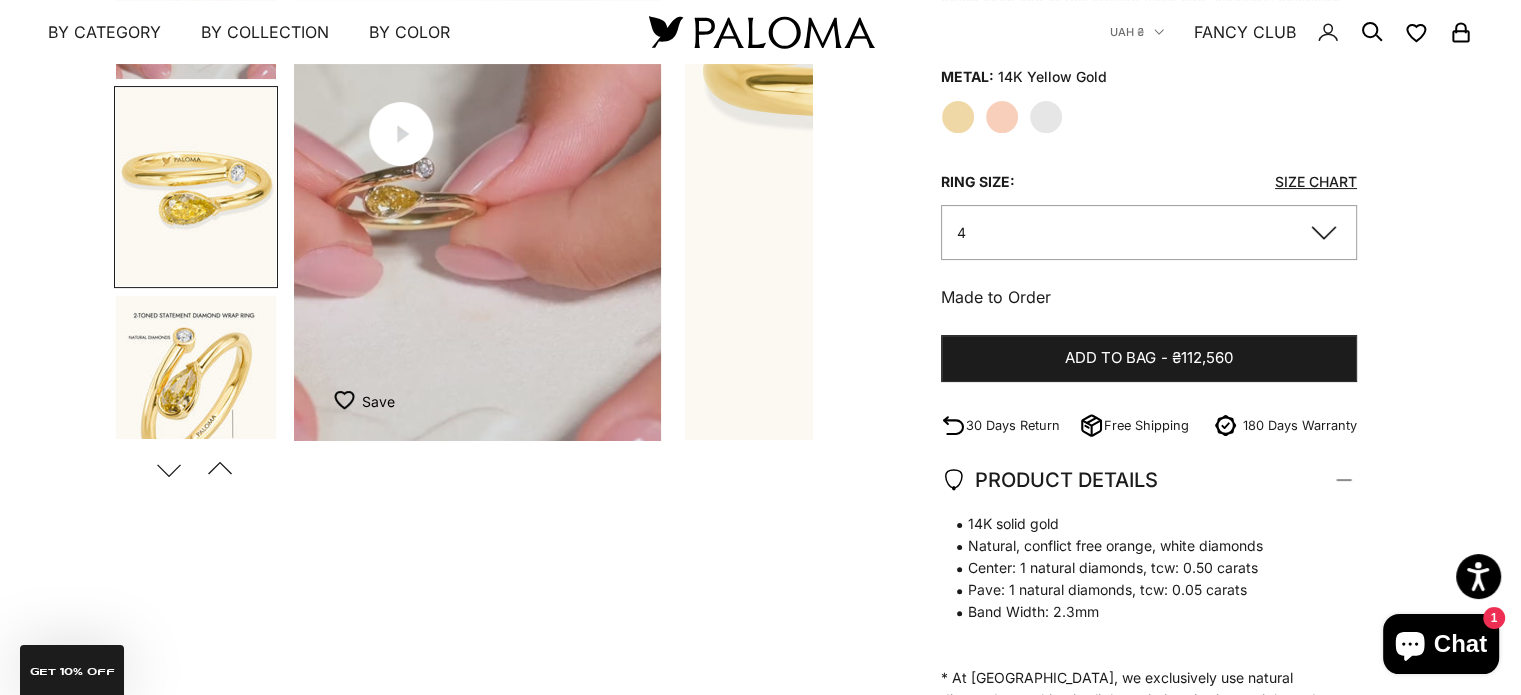 scroll, scrollTop: 755, scrollLeft: 0, axis: vertical 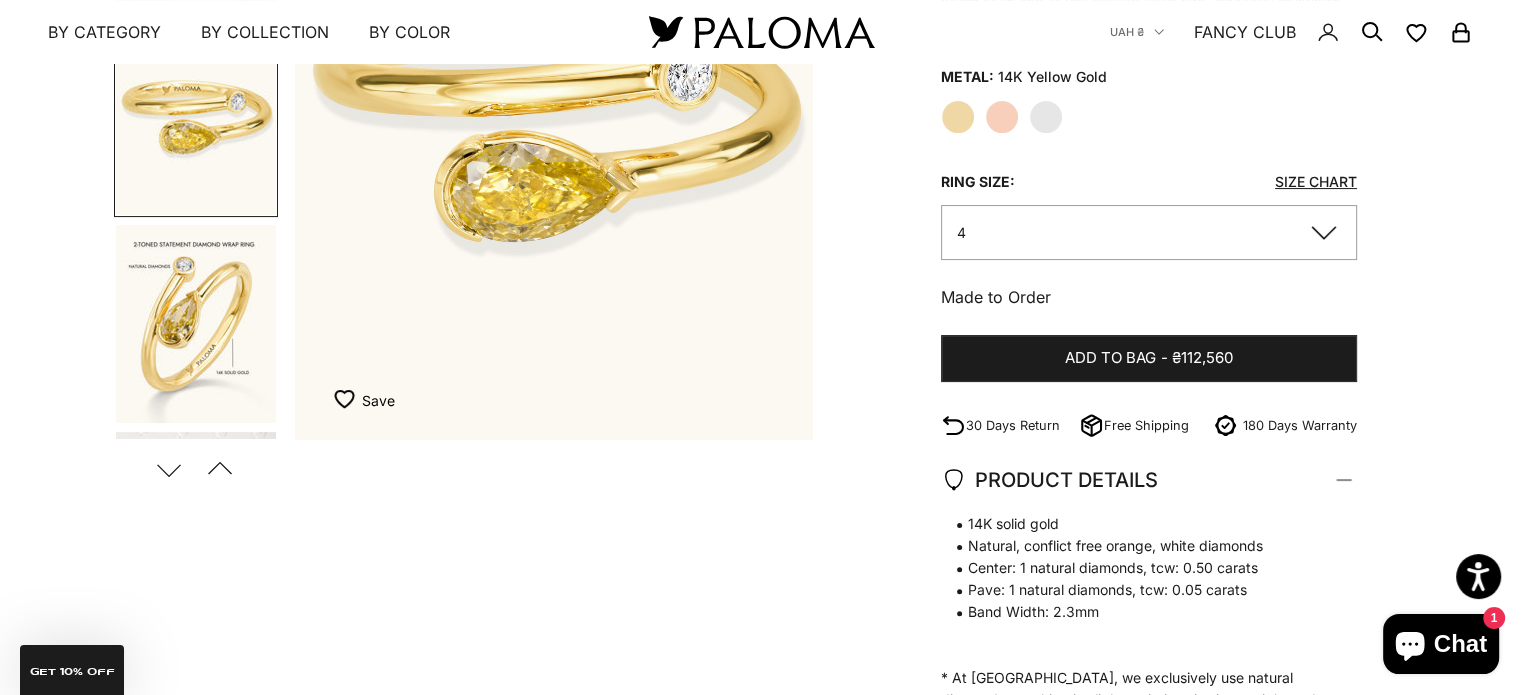 click at bounding box center (196, 324) 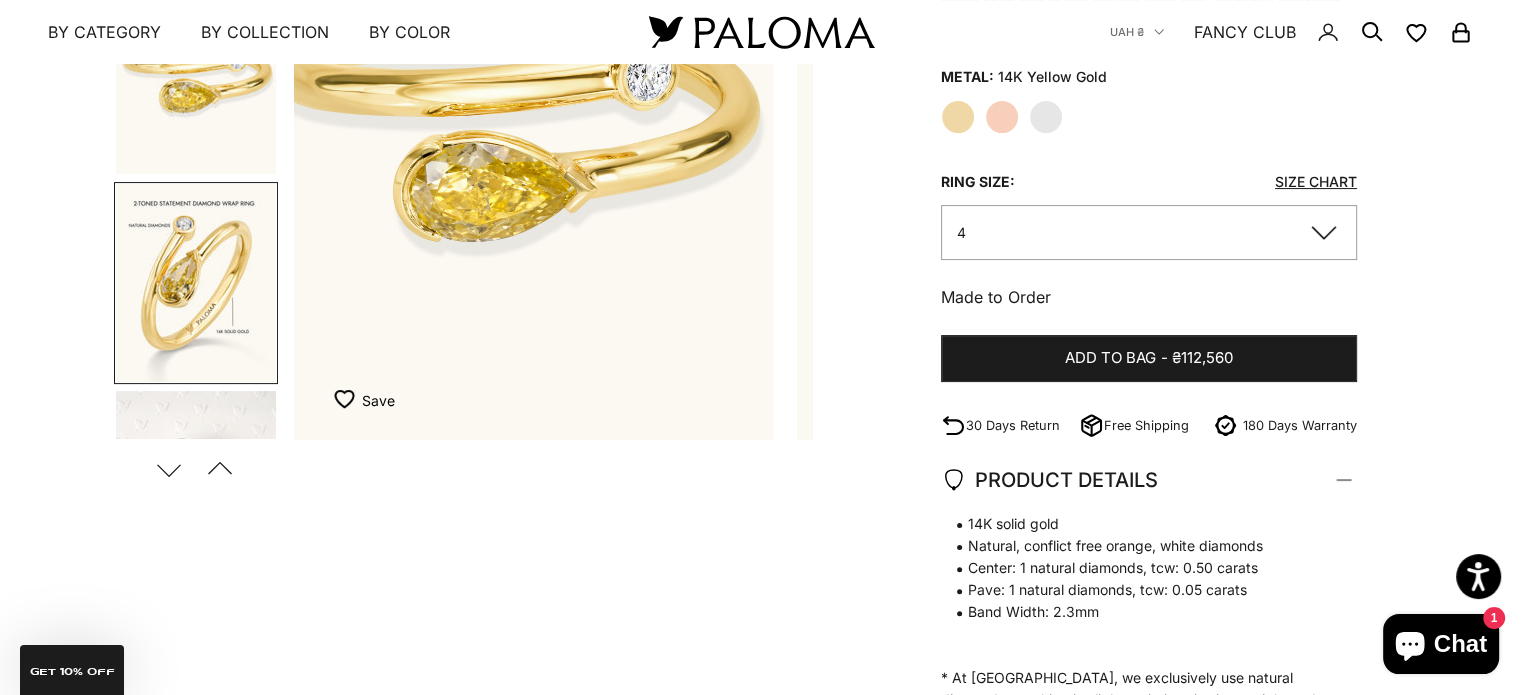 scroll, scrollTop: 950, scrollLeft: 0, axis: vertical 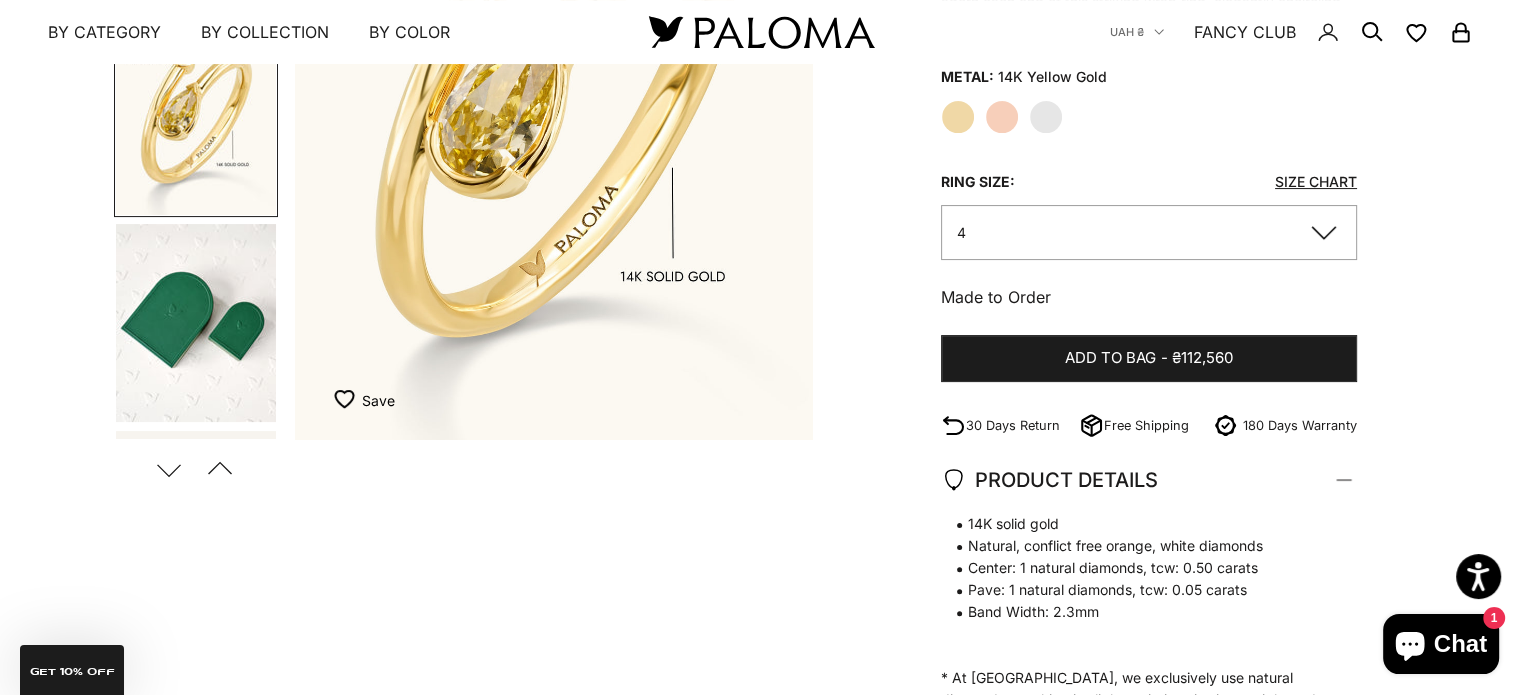 click at bounding box center [196, 323] 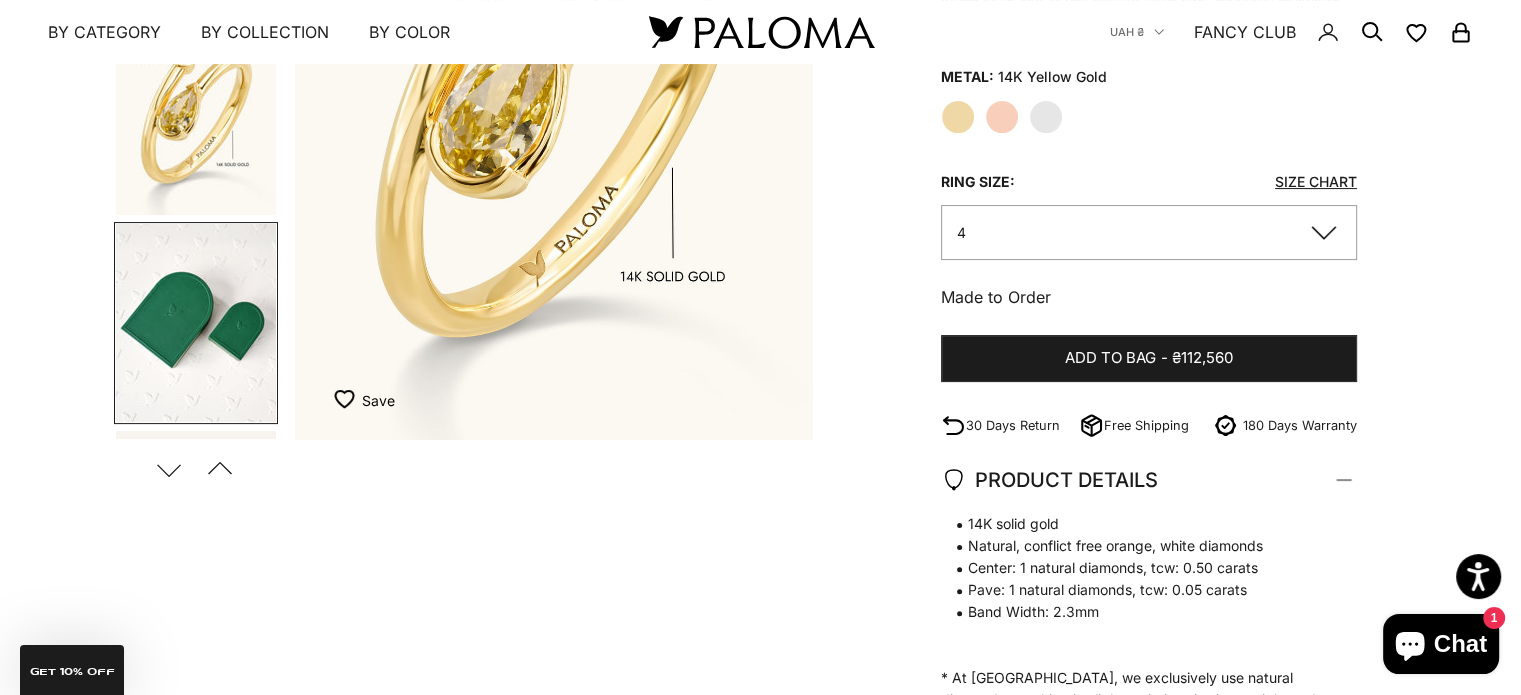 scroll, scrollTop: 1100, scrollLeft: 0, axis: vertical 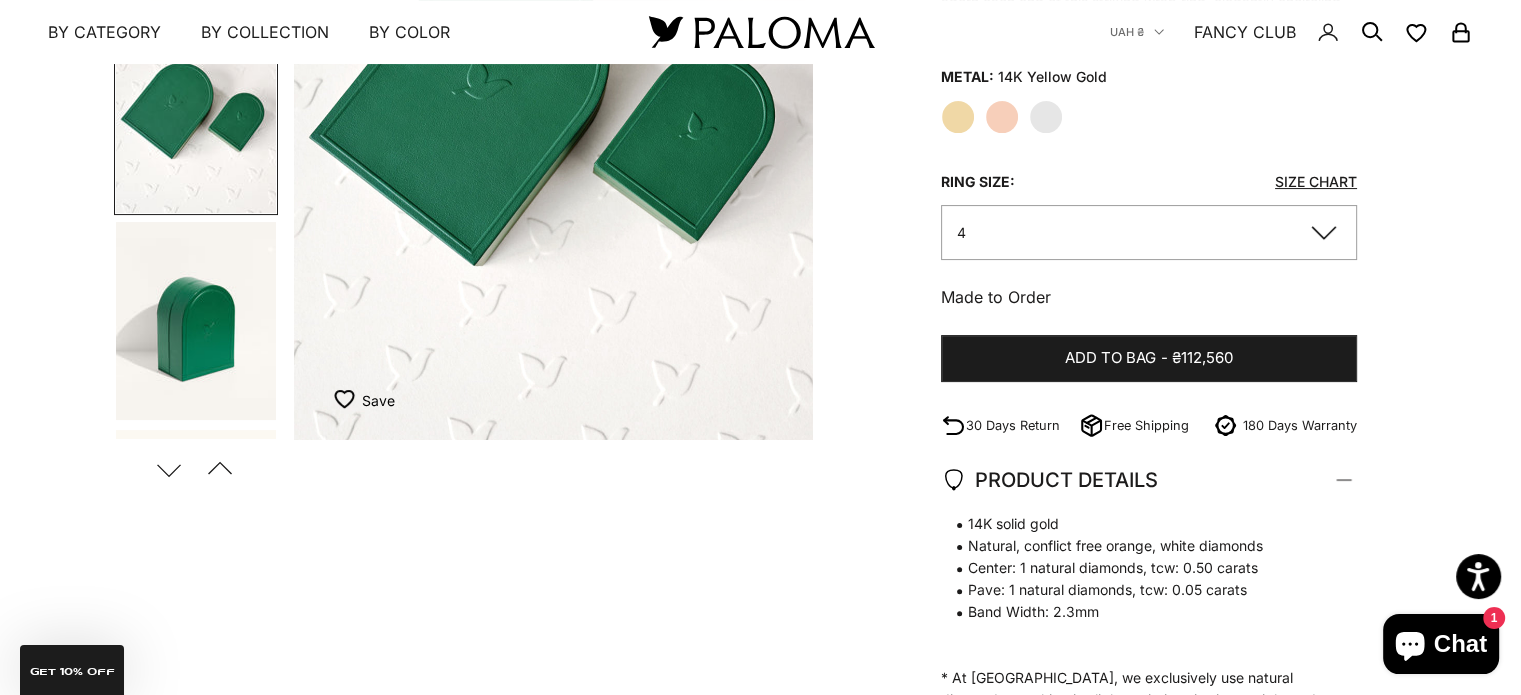 click at bounding box center [196, 321] 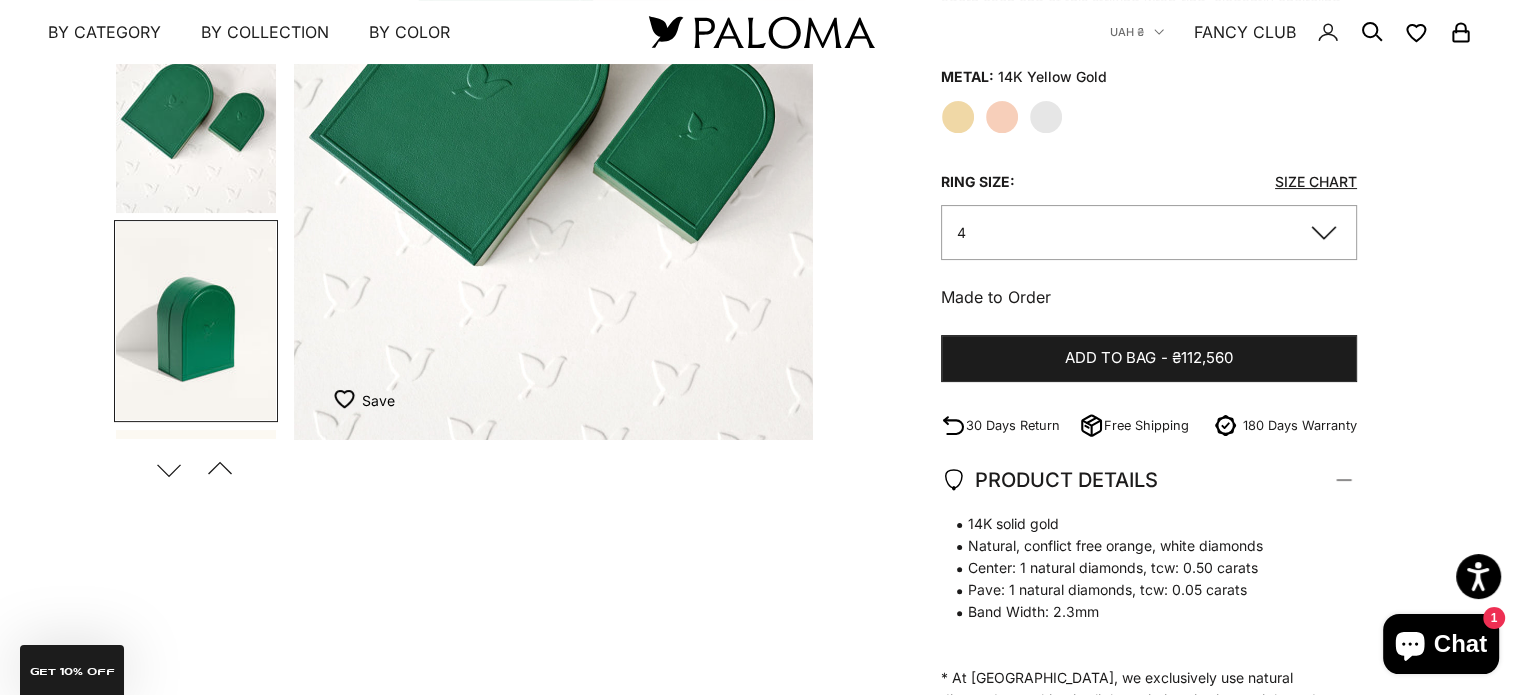 scroll, scrollTop: 1309, scrollLeft: 0, axis: vertical 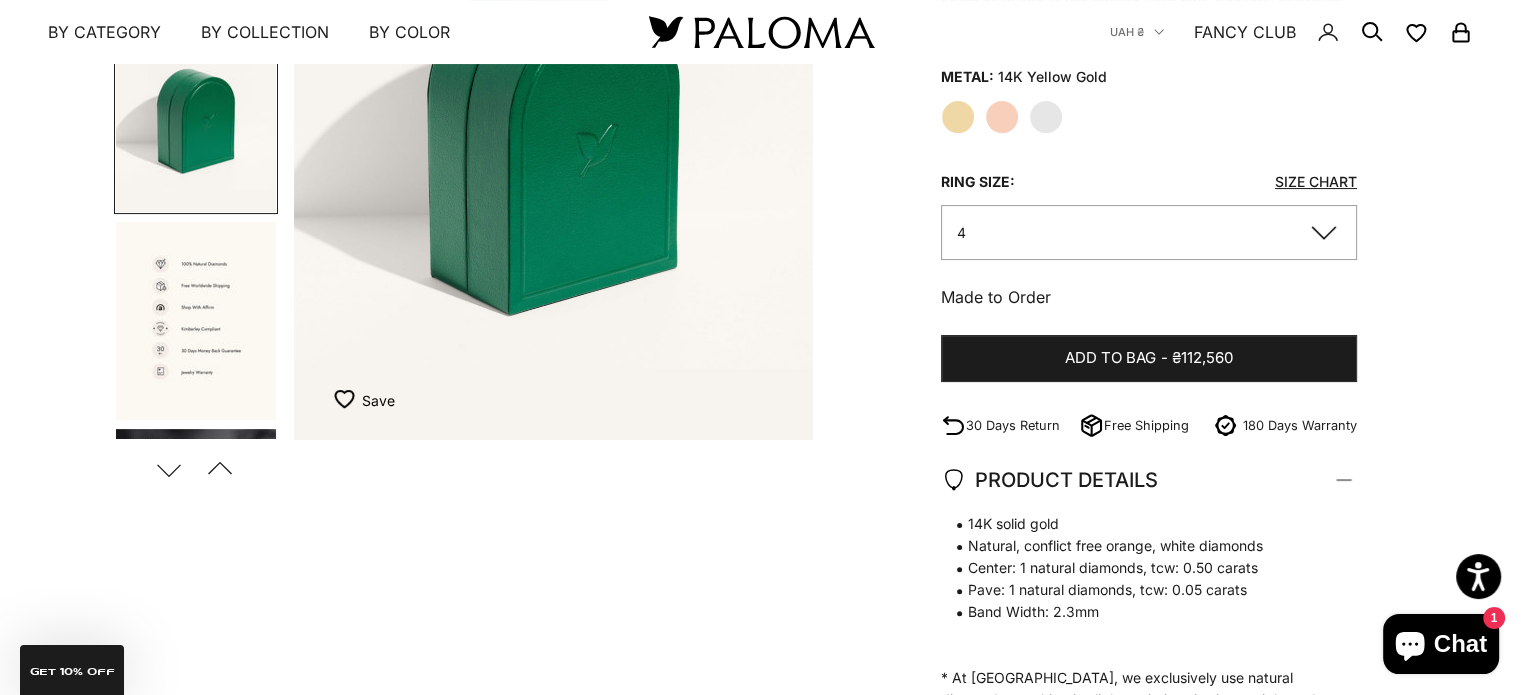click at bounding box center [196, 321] 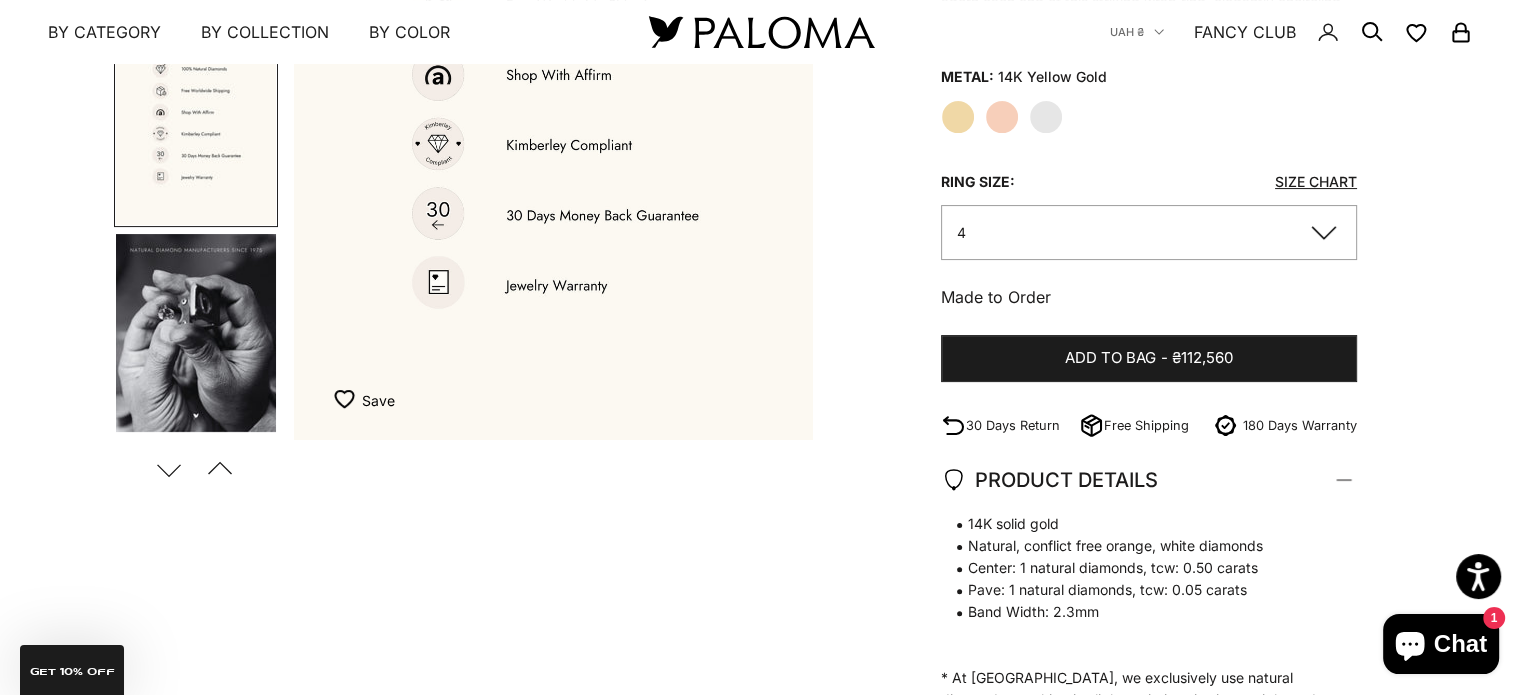 click at bounding box center (196, 333) 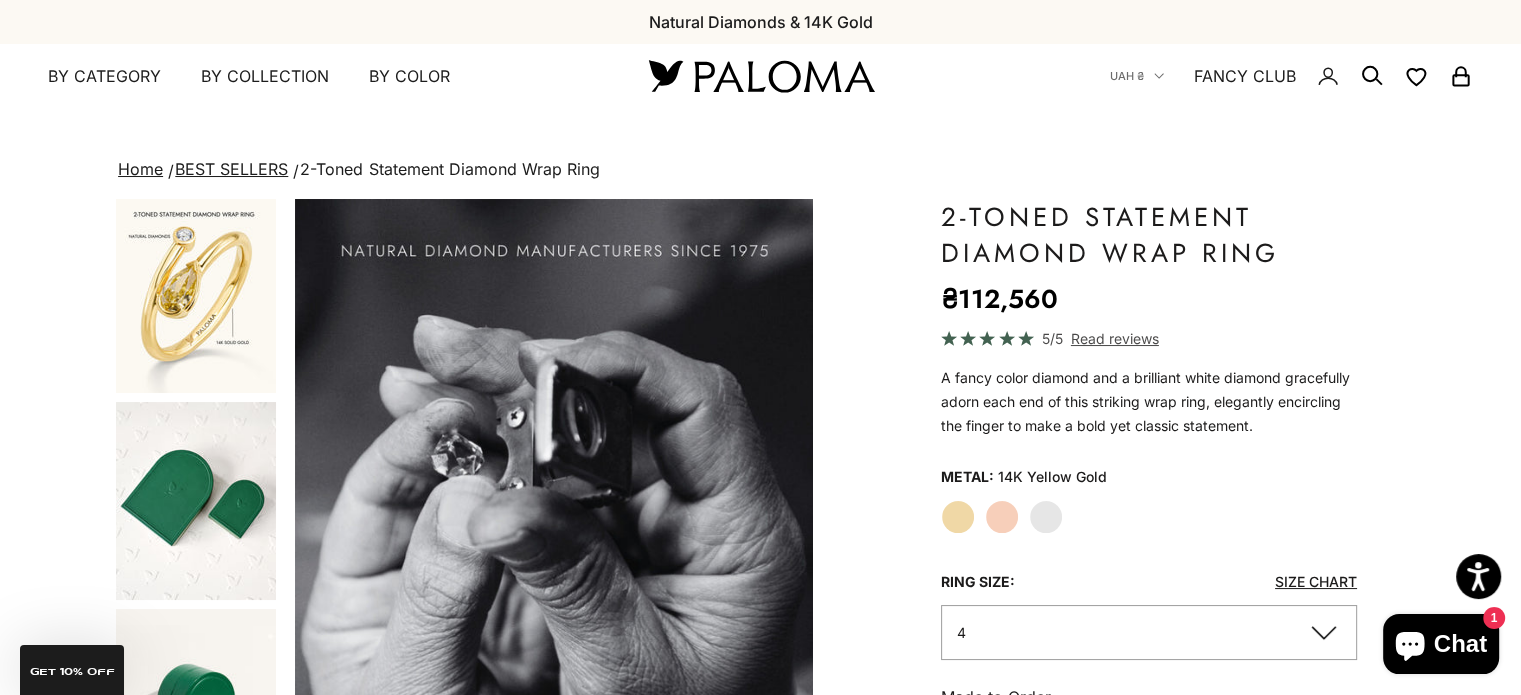 type 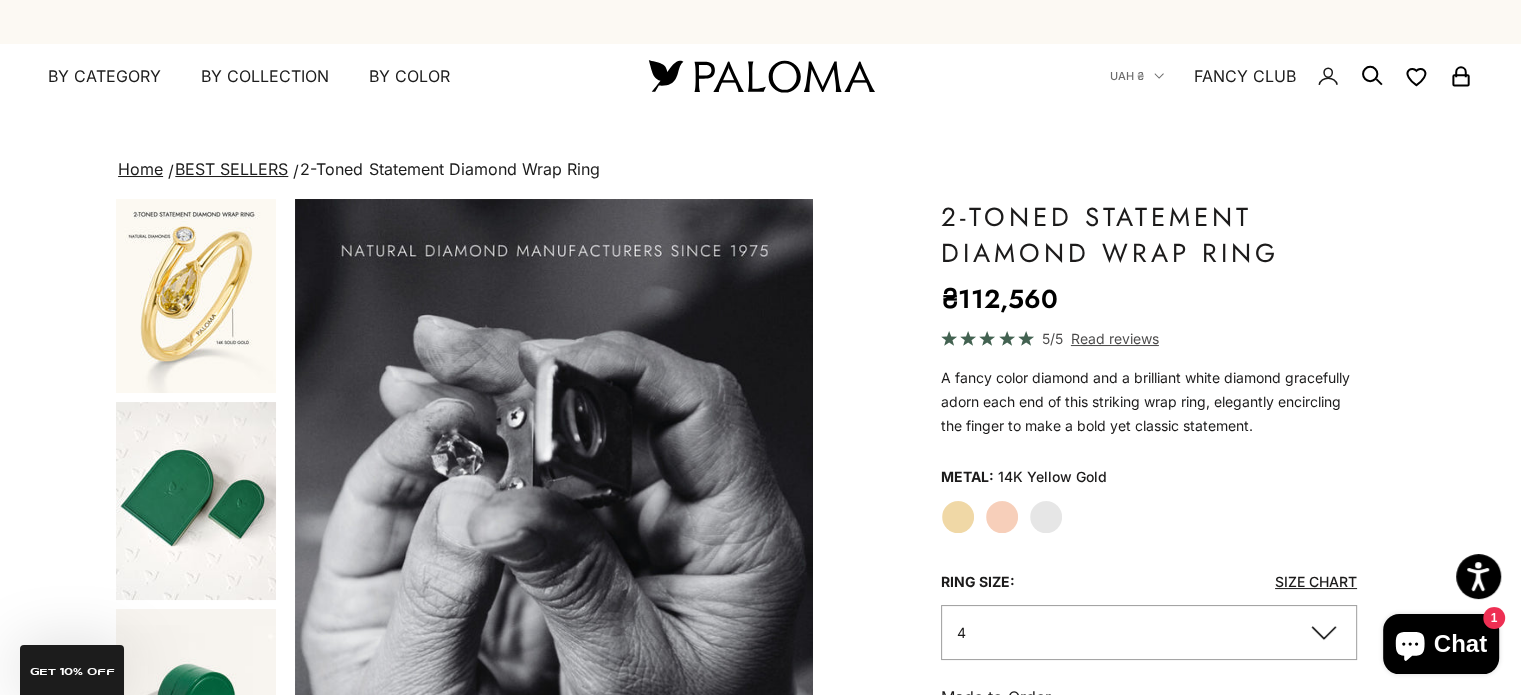 scroll, scrollTop: 0, scrollLeft: 0, axis: both 